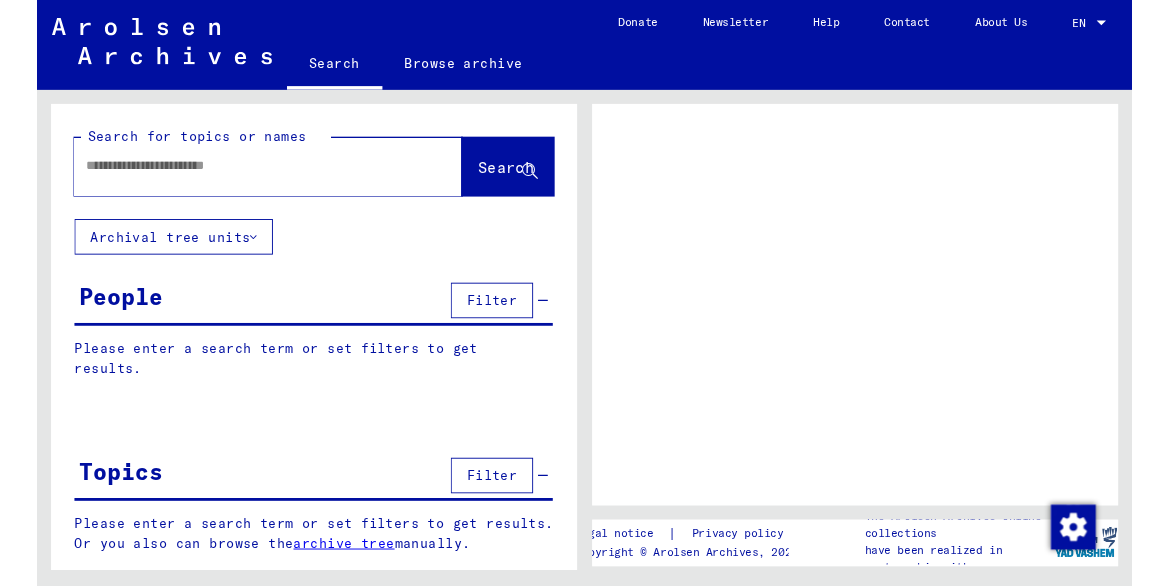 scroll, scrollTop: 0, scrollLeft: 0, axis: both 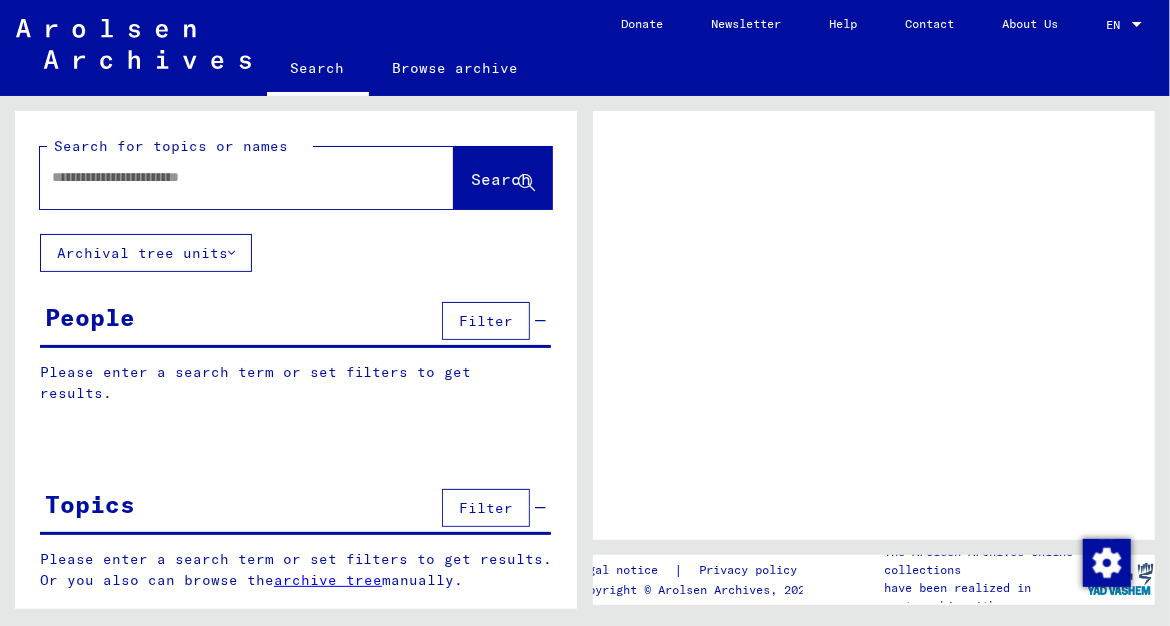 click at bounding box center [229, 177] 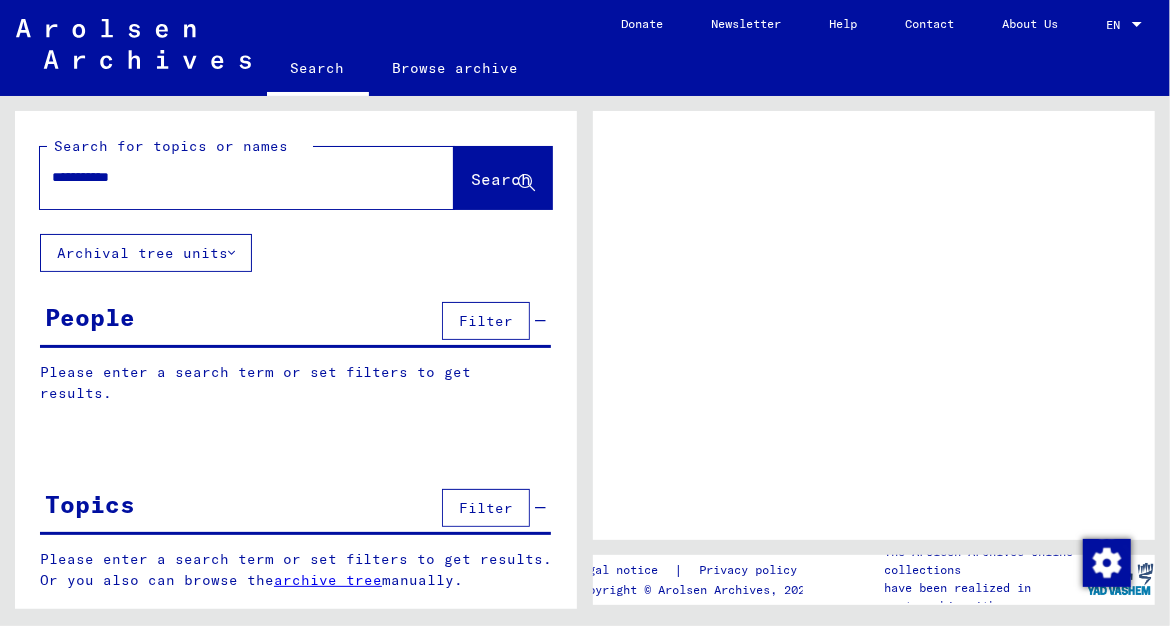 type on "**********" 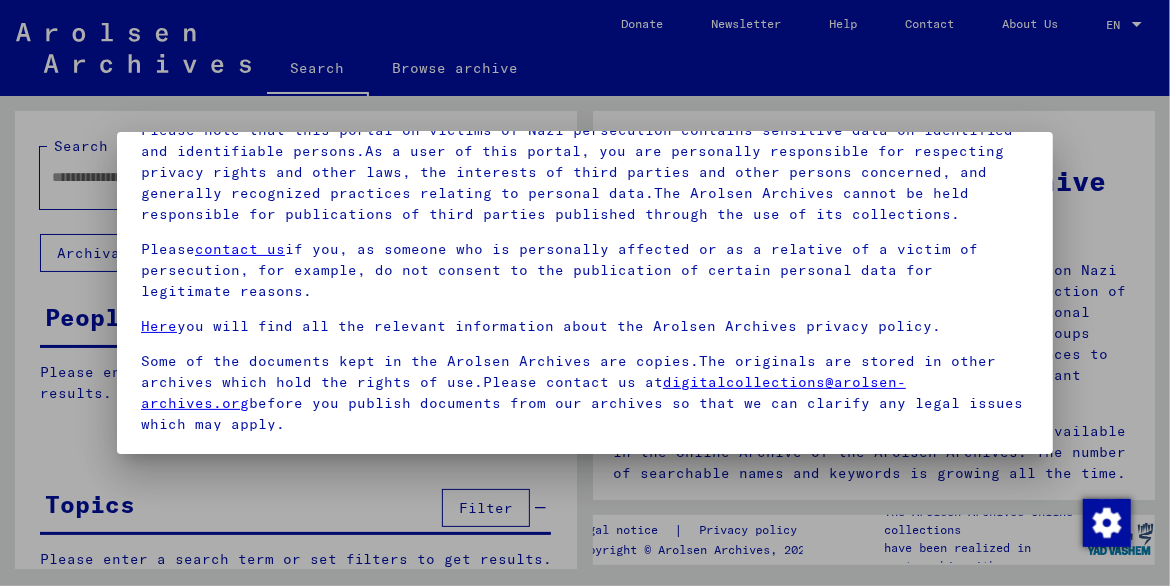 scroll, scrollTop: 158, scrollLeft: 0, axis: vertical 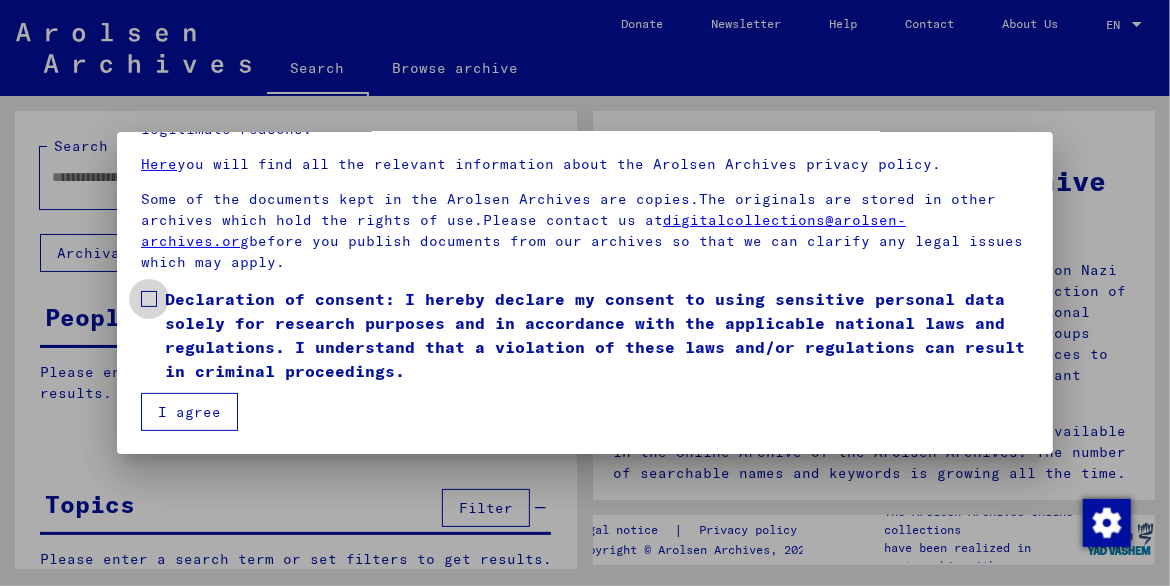 click at bounding box center (149, 299) 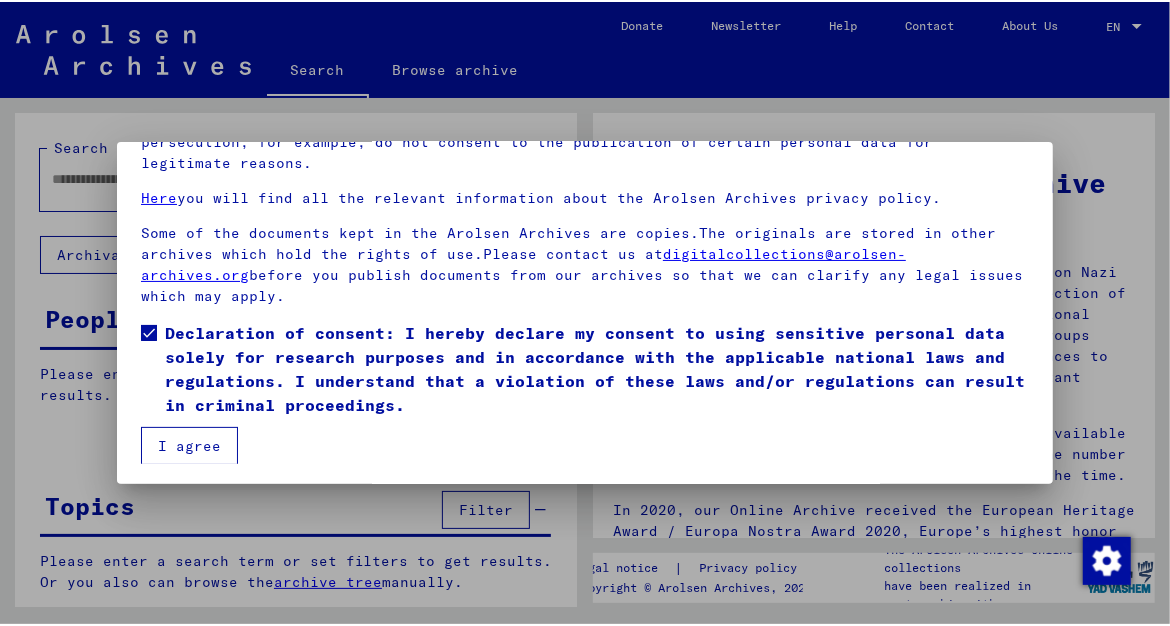 scroll, scrollTop: 135, scrollLeft: 0, axis: vertical 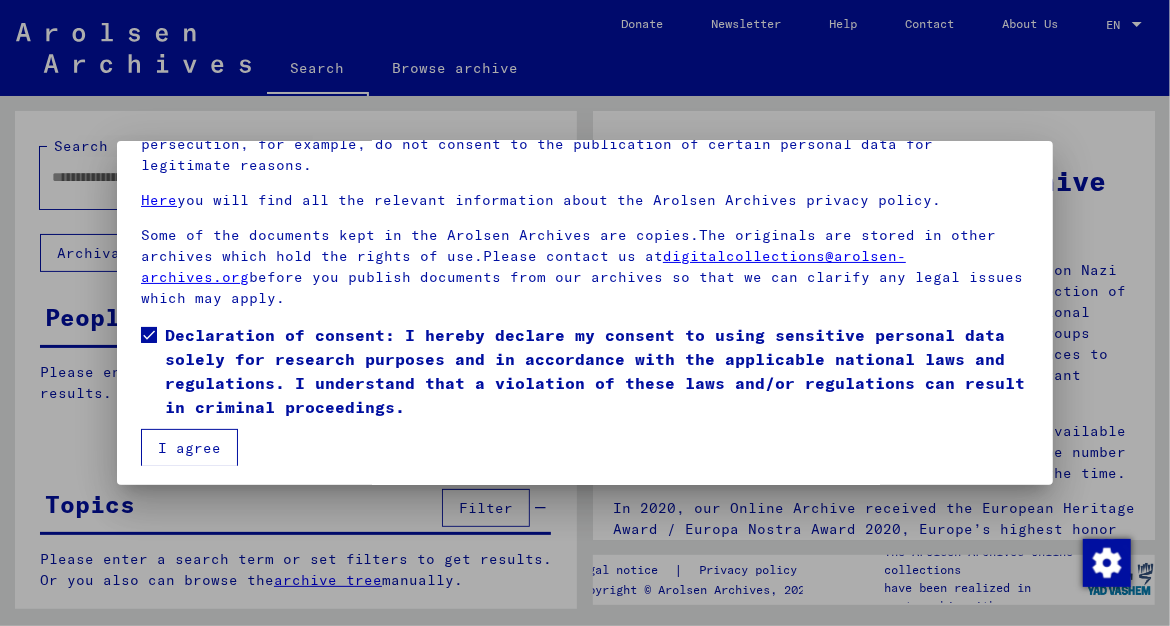 click on "I agree" at bounding box center (189, 448) 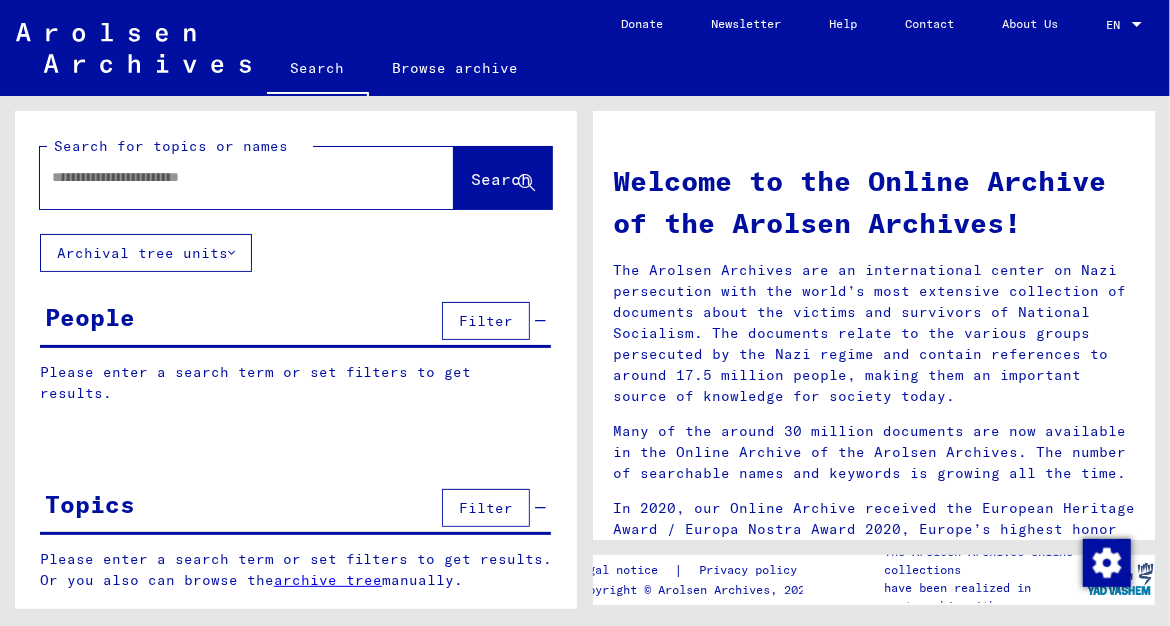 click at bounding box center [223, 177] 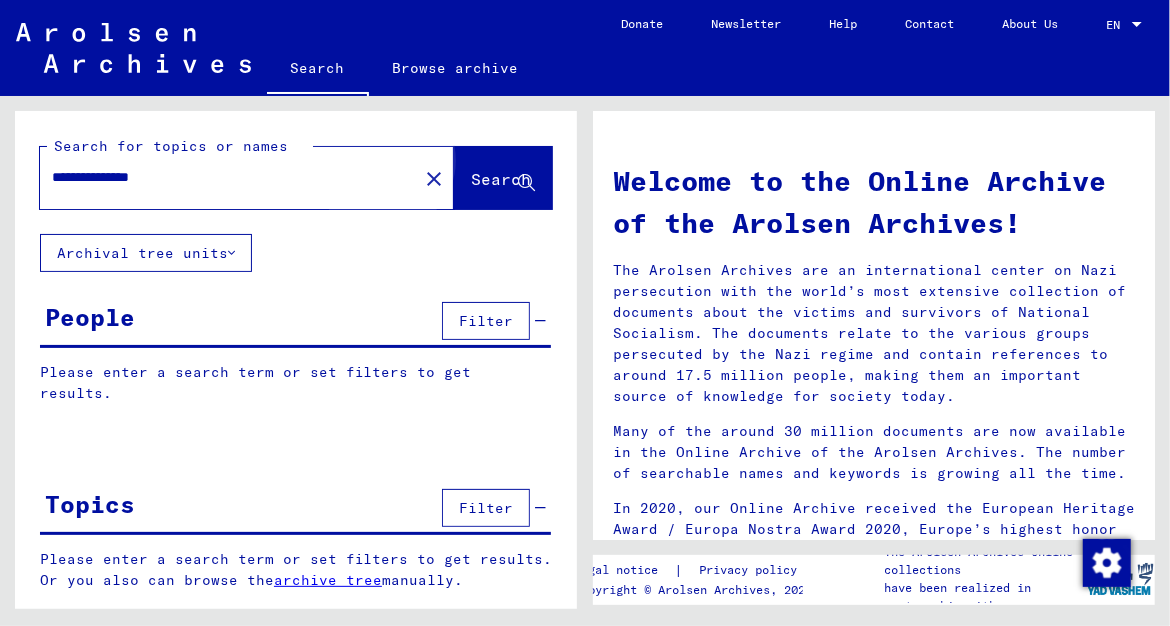 click on "Search" 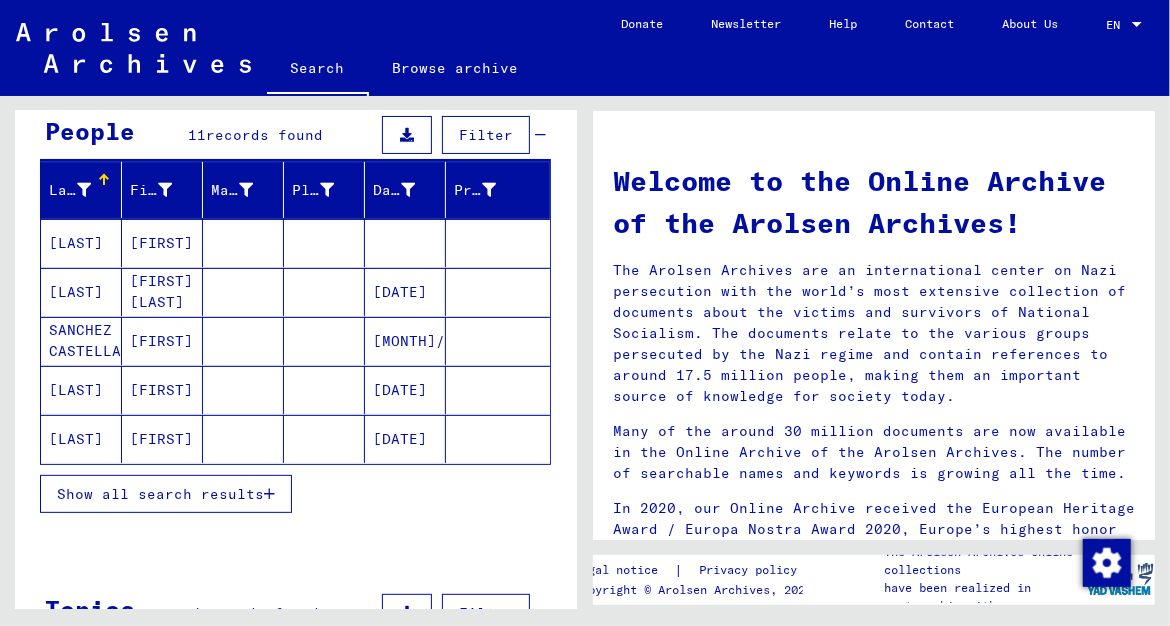 scroll, scrollTop: 215, scrollLeft: 0, axis: vertical 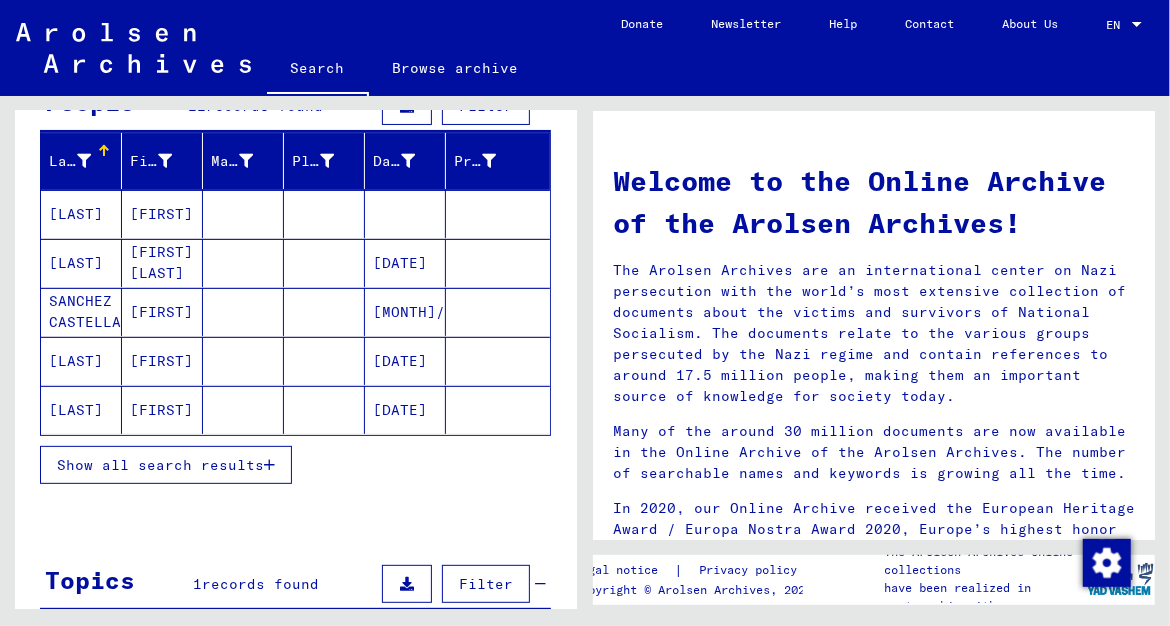 click on "[LAST]" at bounding box center (81, 410) 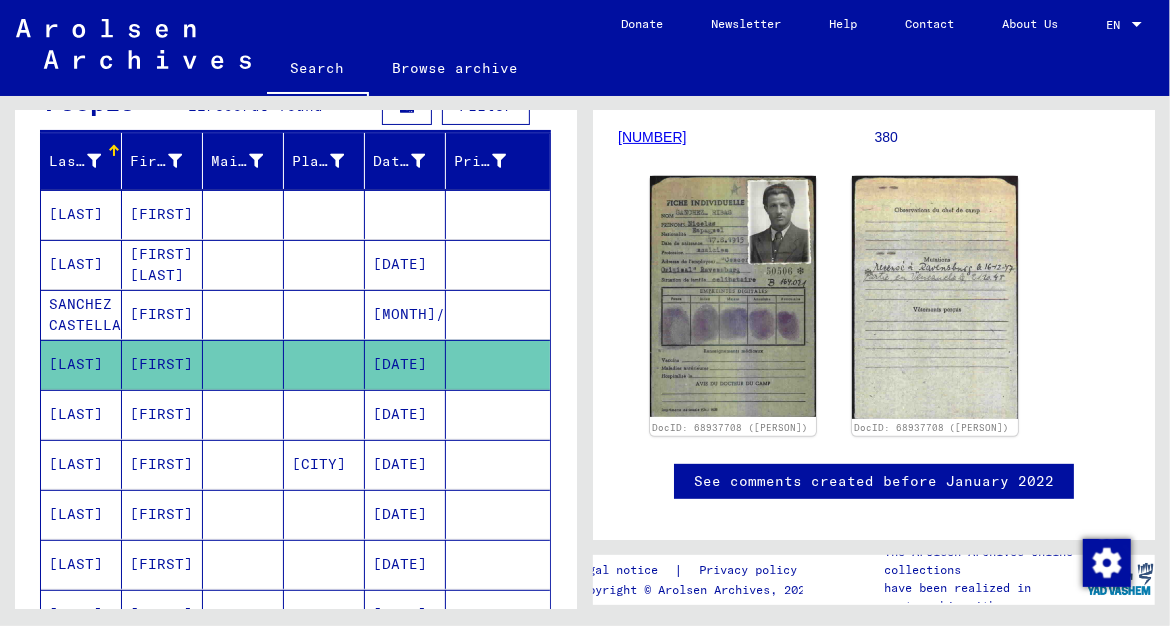 scroll, scrollTop: 323, scrollLeft: 0, axis: vertical 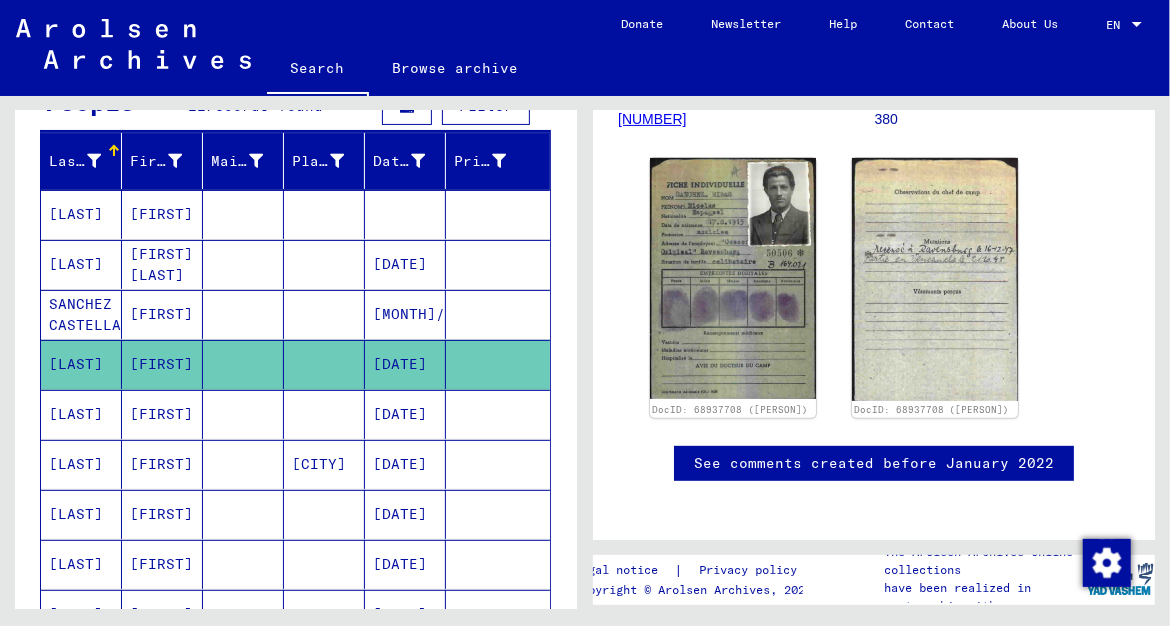 click on "[LAST]" at bounding box center [81, 464] 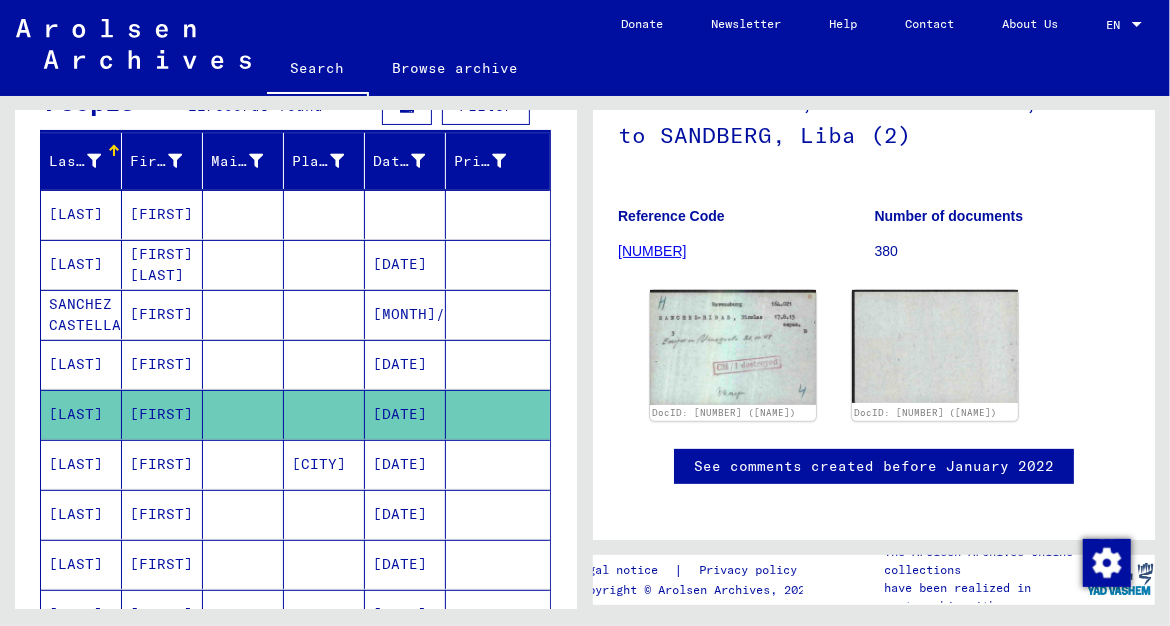 scroll, scrollTop: 323, scrollLeft: 0, axis: vertical 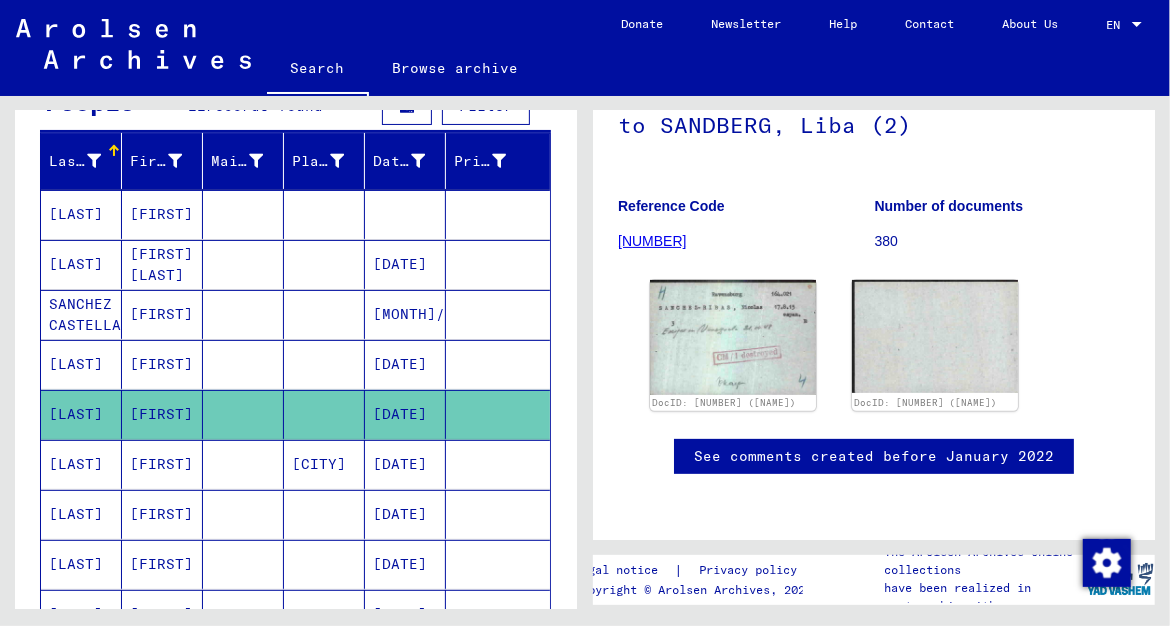 click on "[LAST]" at bounding box center [81, 514] 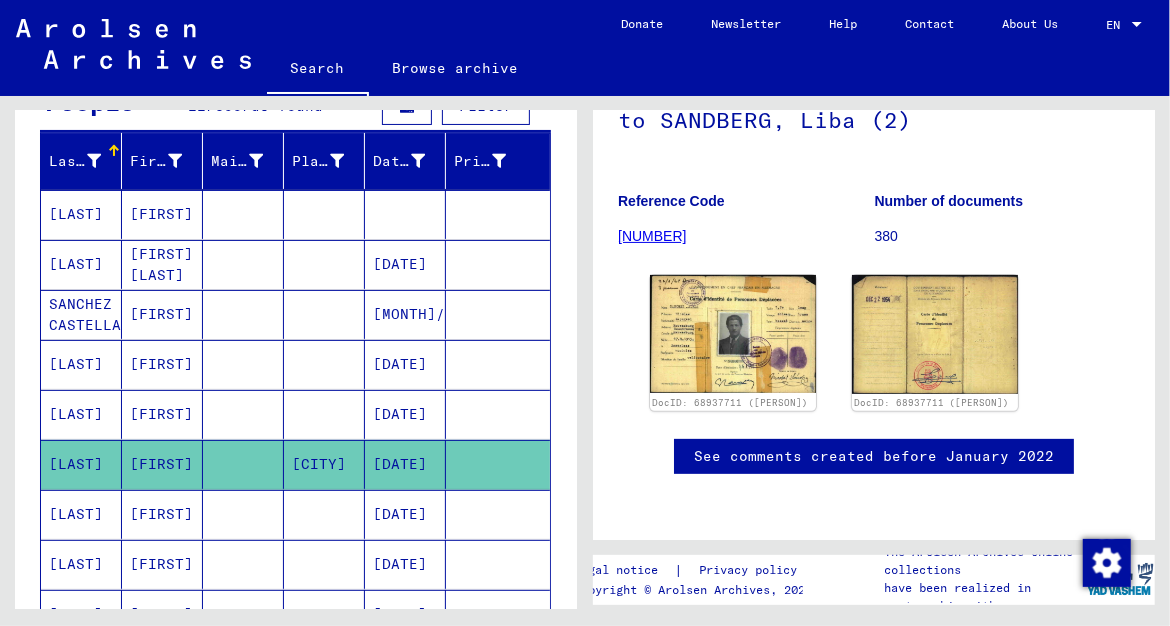 scroll, scrollTop: 215, scrollLeft: 0, axis: vertical 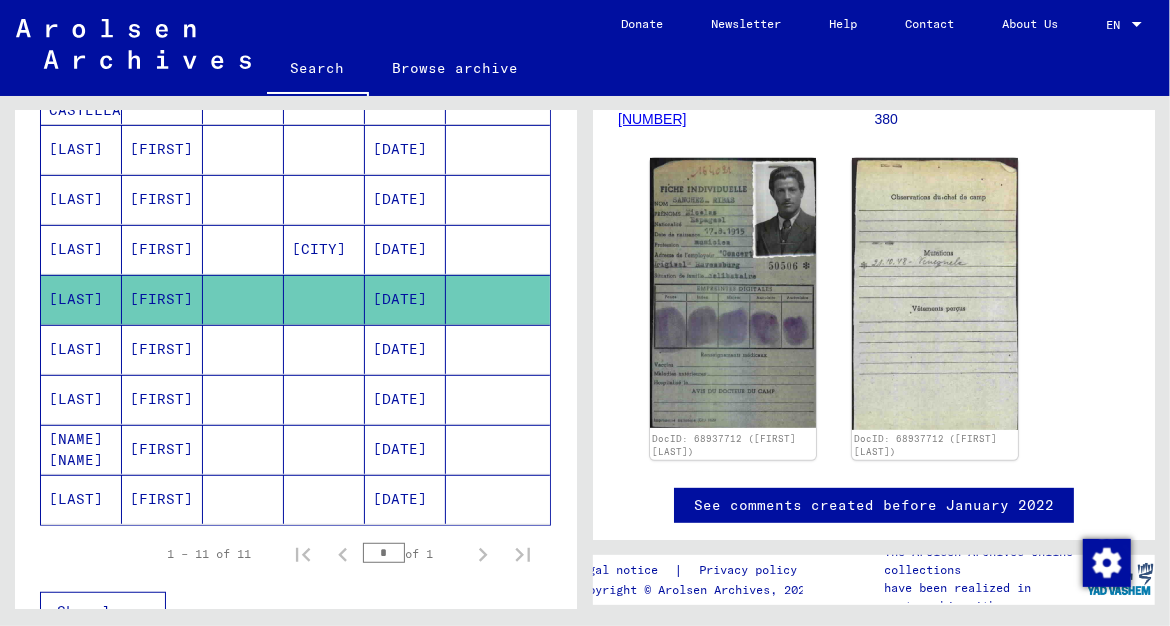 click on "[LAST]" at bounding box center [81, 399] 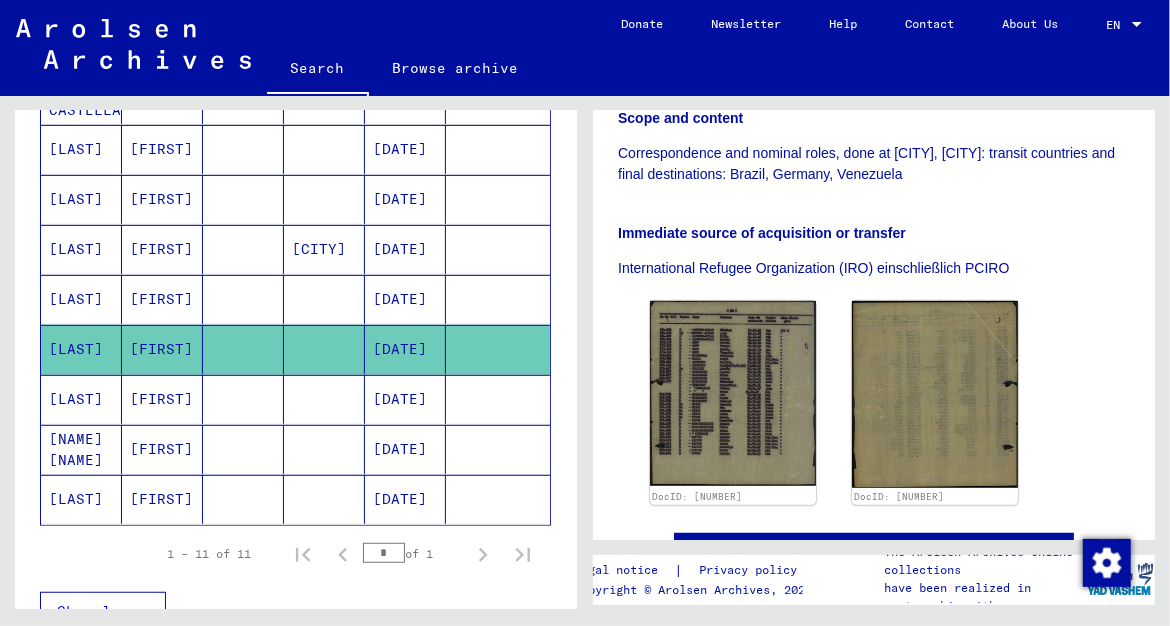 scroll, scrollTop: 538, scrollLeft: 0, axis: vertical 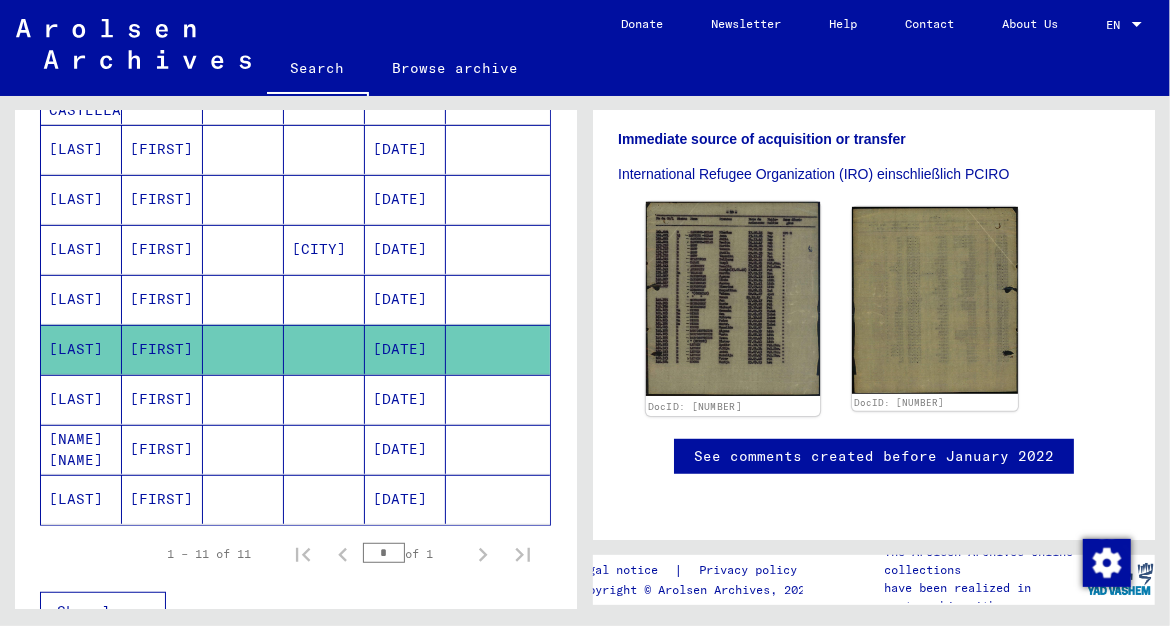 click 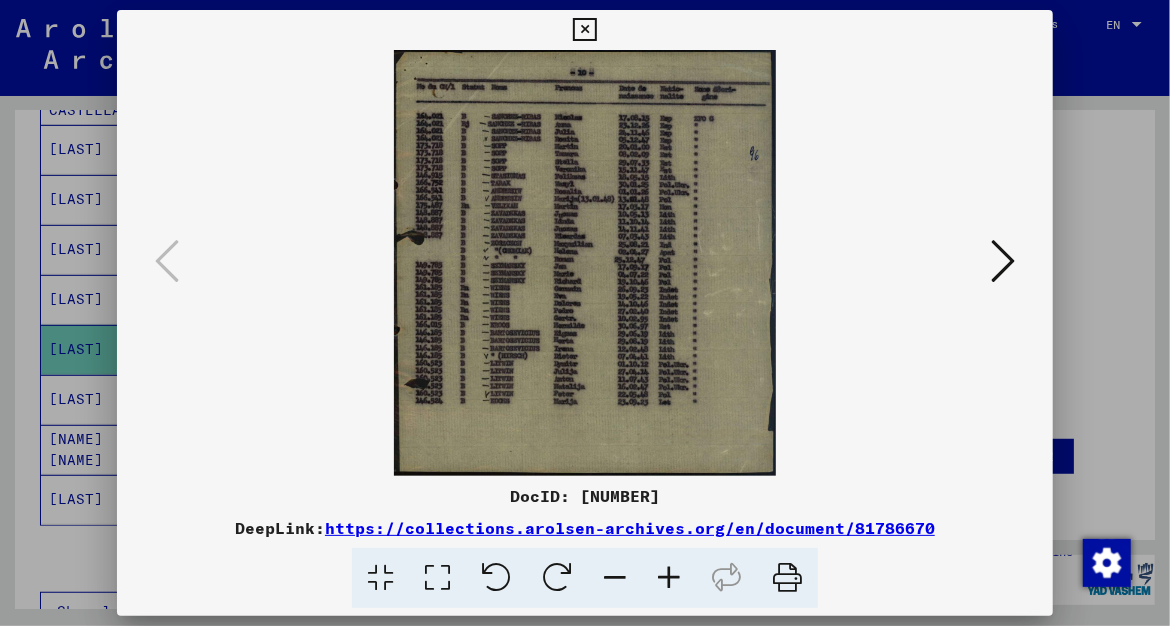 click at bounding box center [1003, 261] 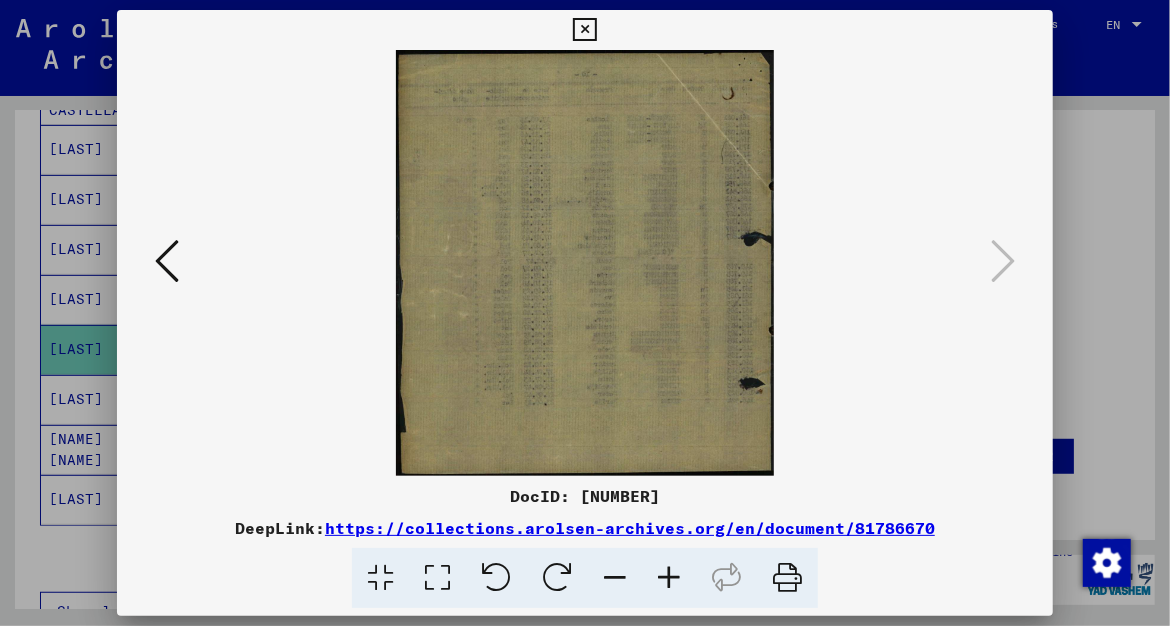 click at bounding box center [167, 261] 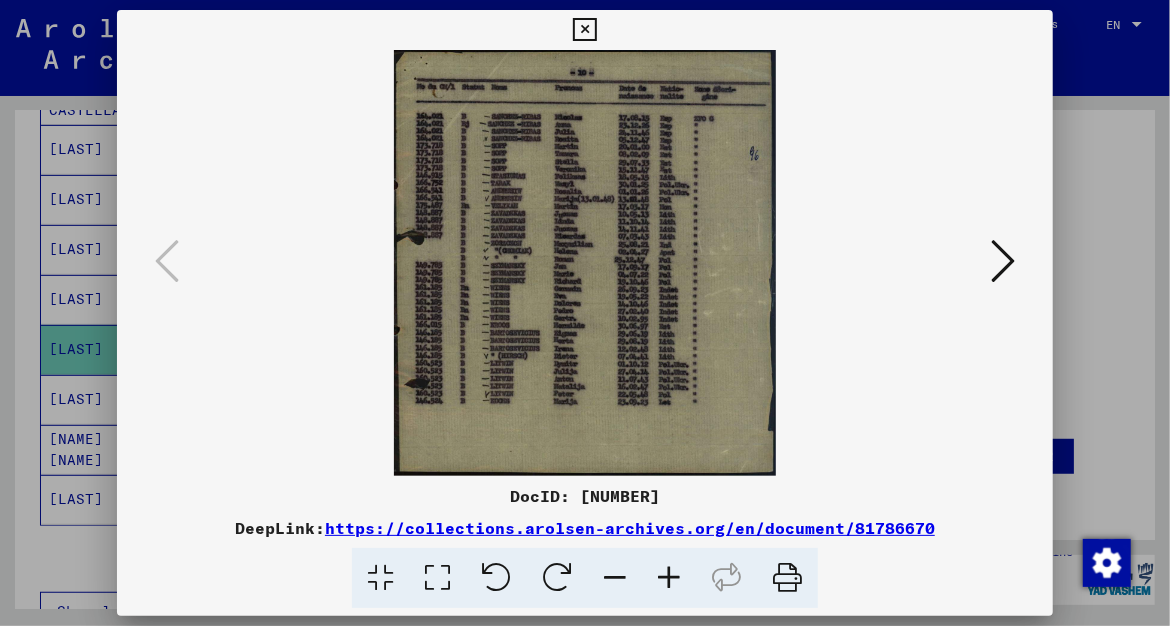 click at bounding box center (585, 263) 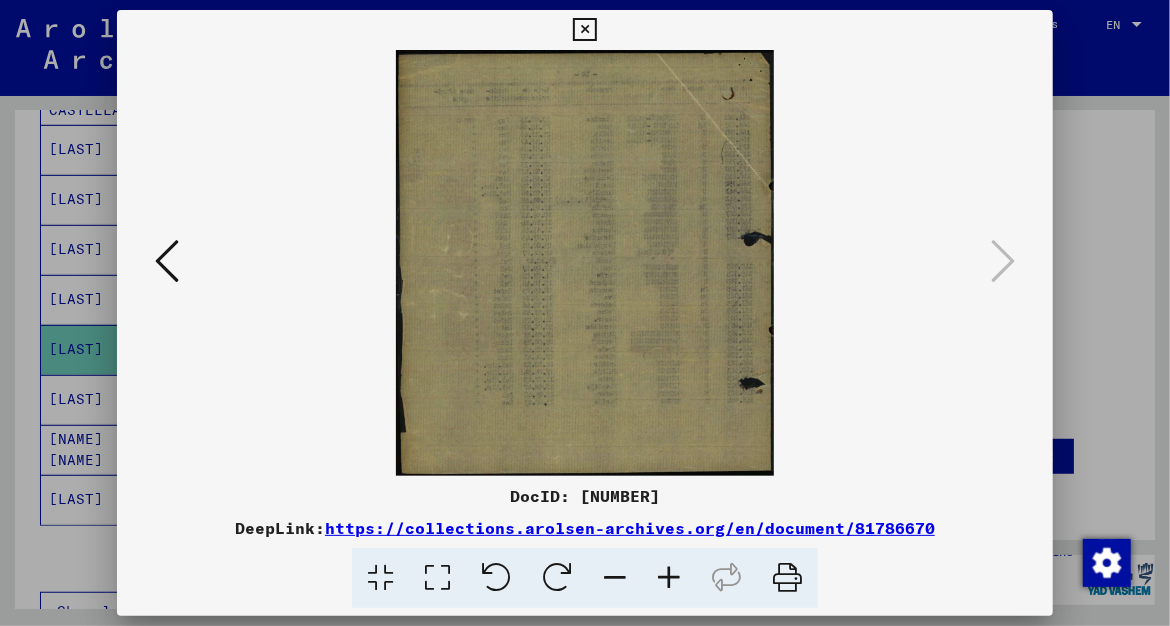 click at bounding box center [167, 261] 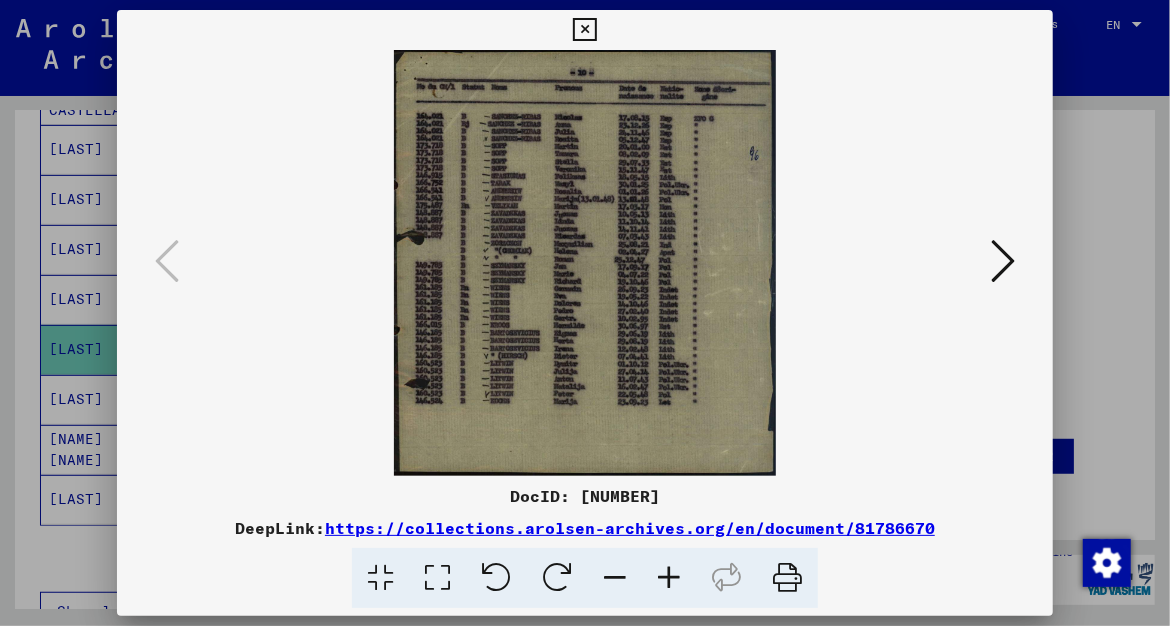 click on "https://collections.arolsen-archives.org/en/document/81786670" at bounding box center (630, 528) 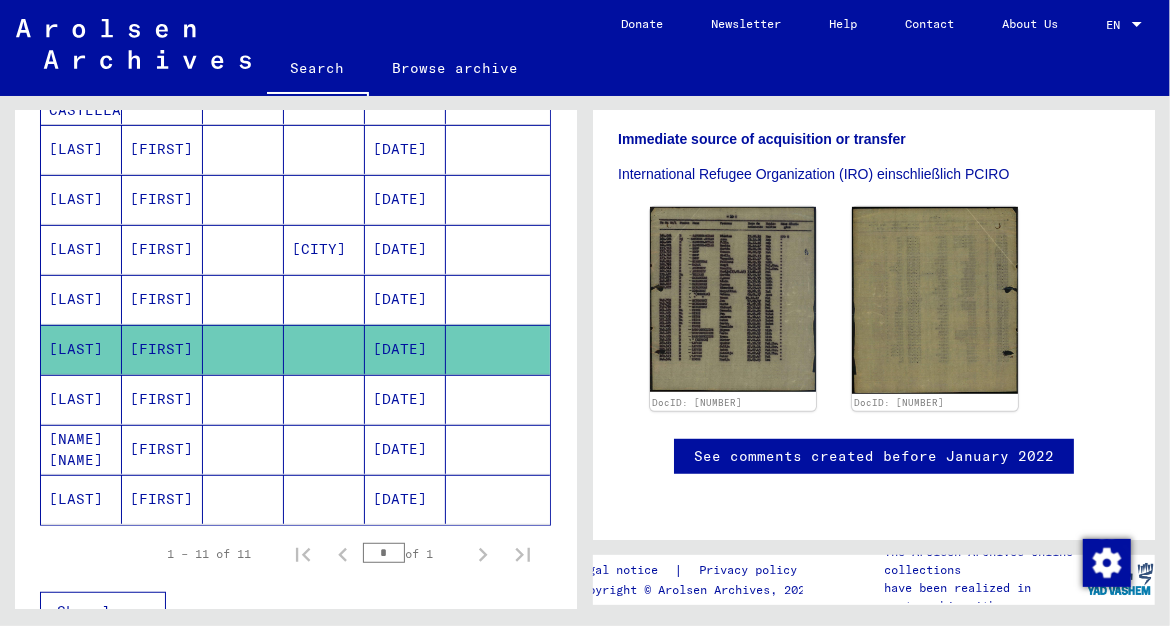 click on "[LAST]" at bounding box center (81, 449) 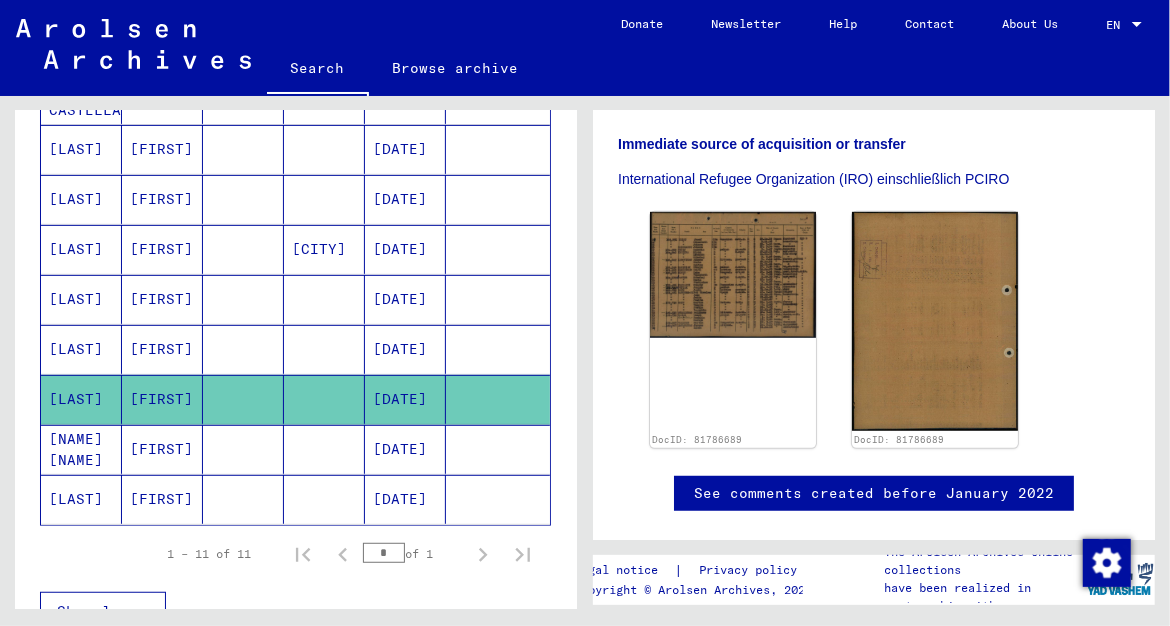 scroll, scrollTop: 538, scrollLeft: 0, axis: vertical 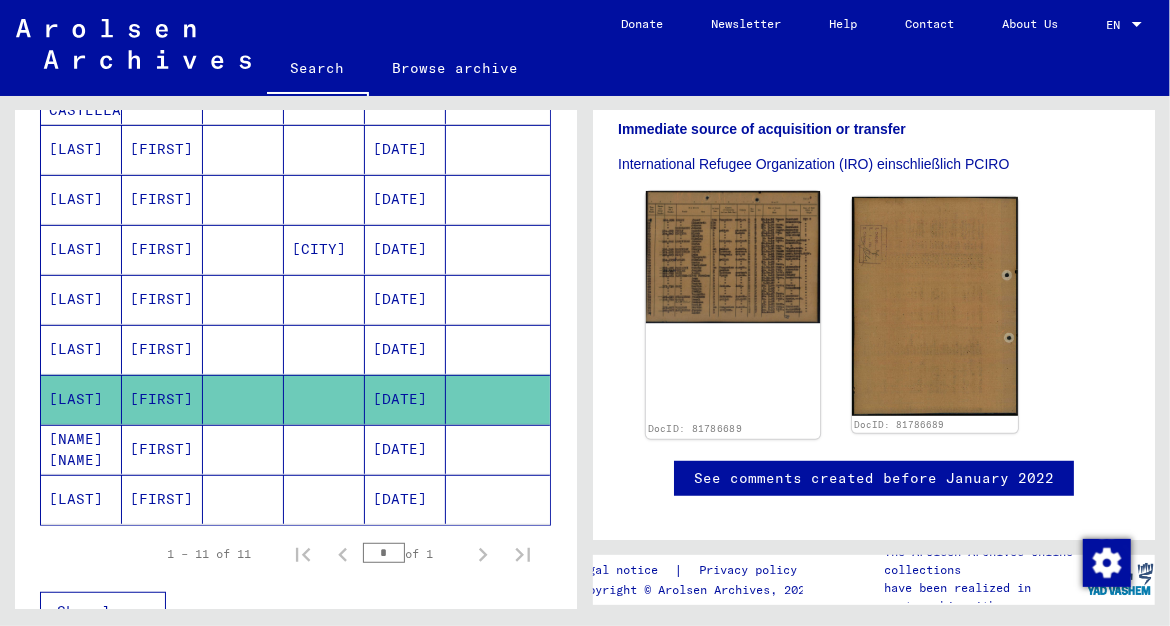 click 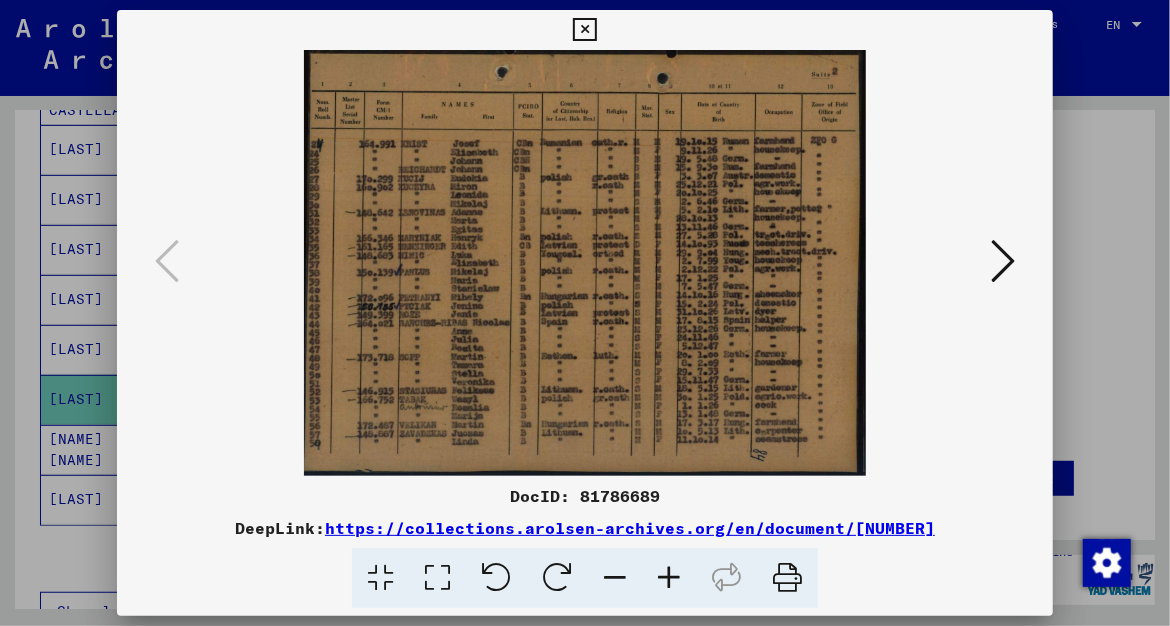 click at bounding box center [1003, 261] 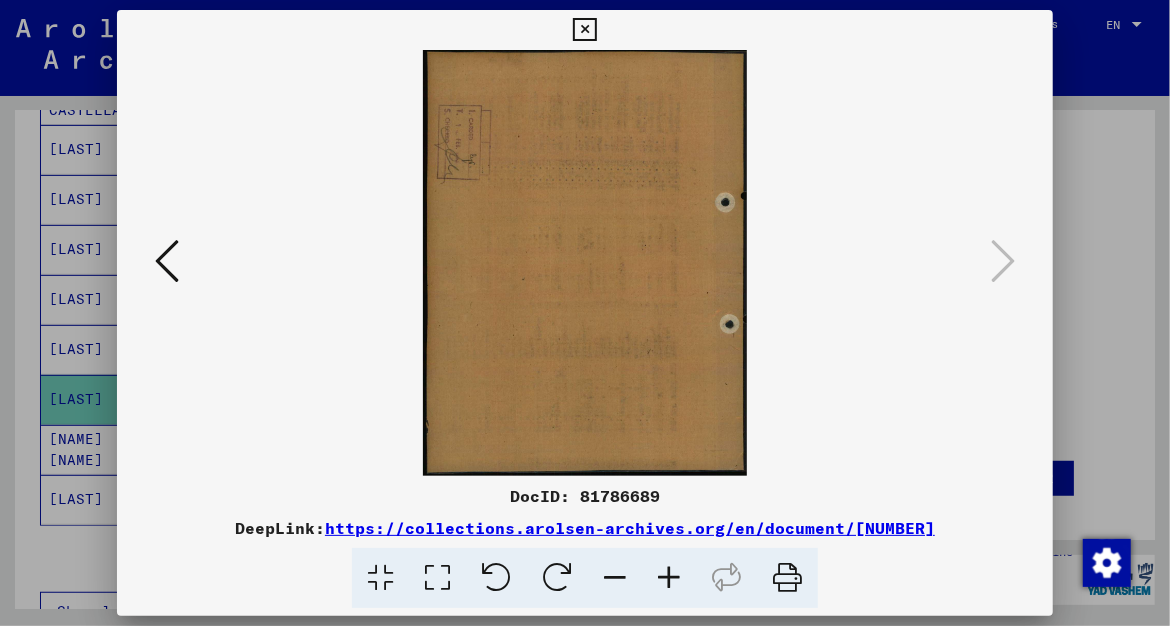 click at bounding box center (584, 30) 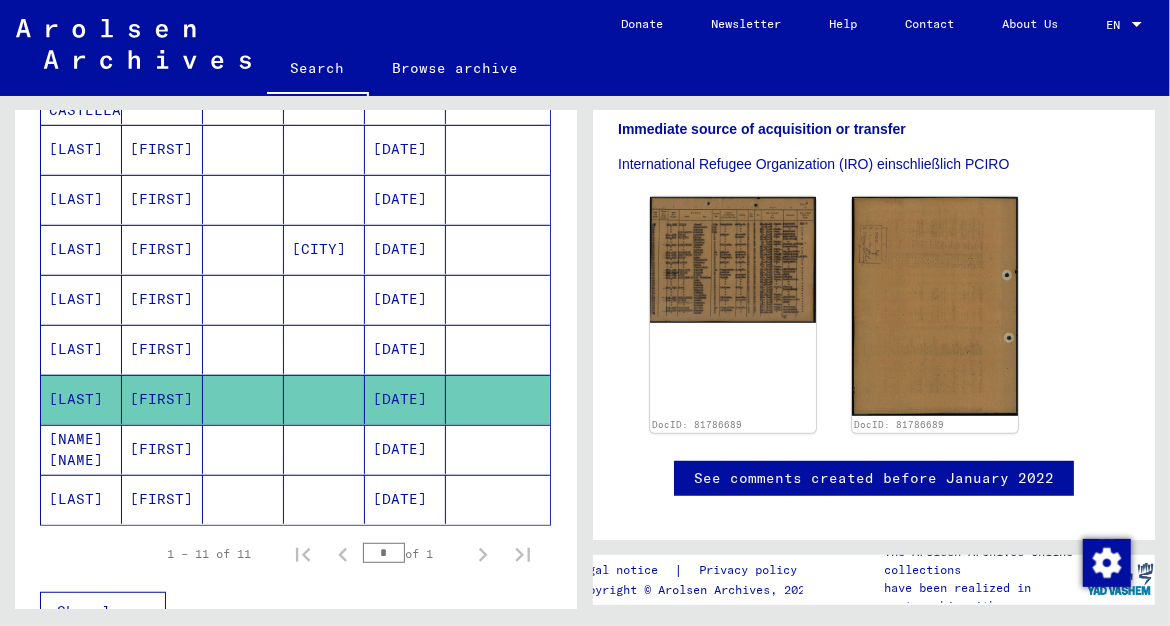 click on "[NAME] [NAME]" at bounding box center (81, 499) 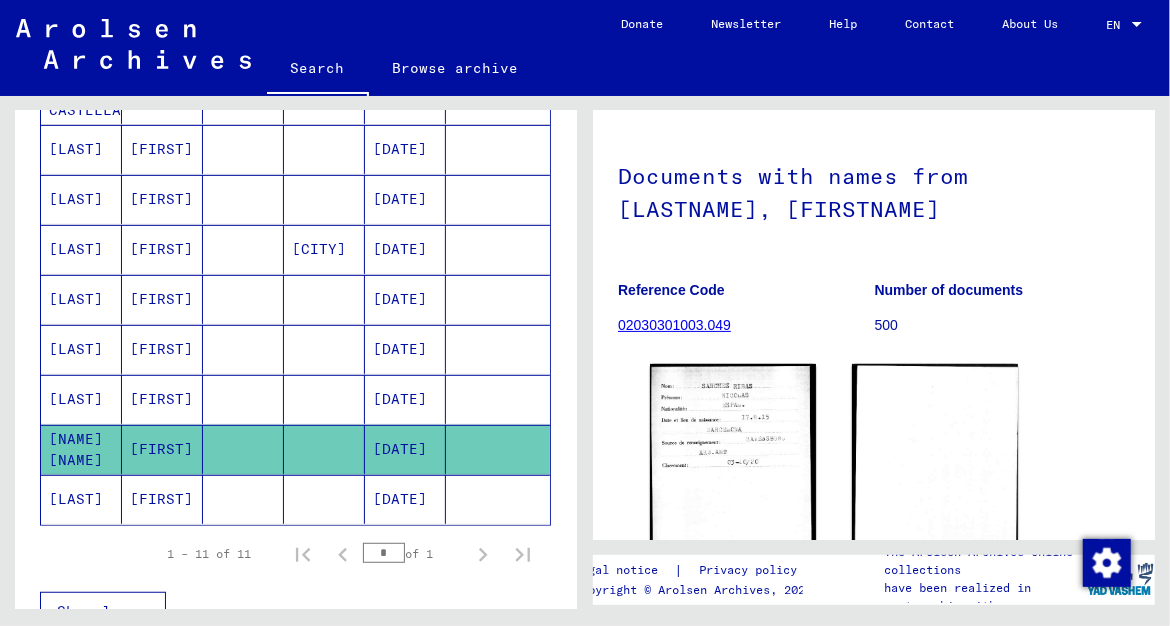 scroll, scrollTop: 108, scrollLeft: 0, axis: vertical 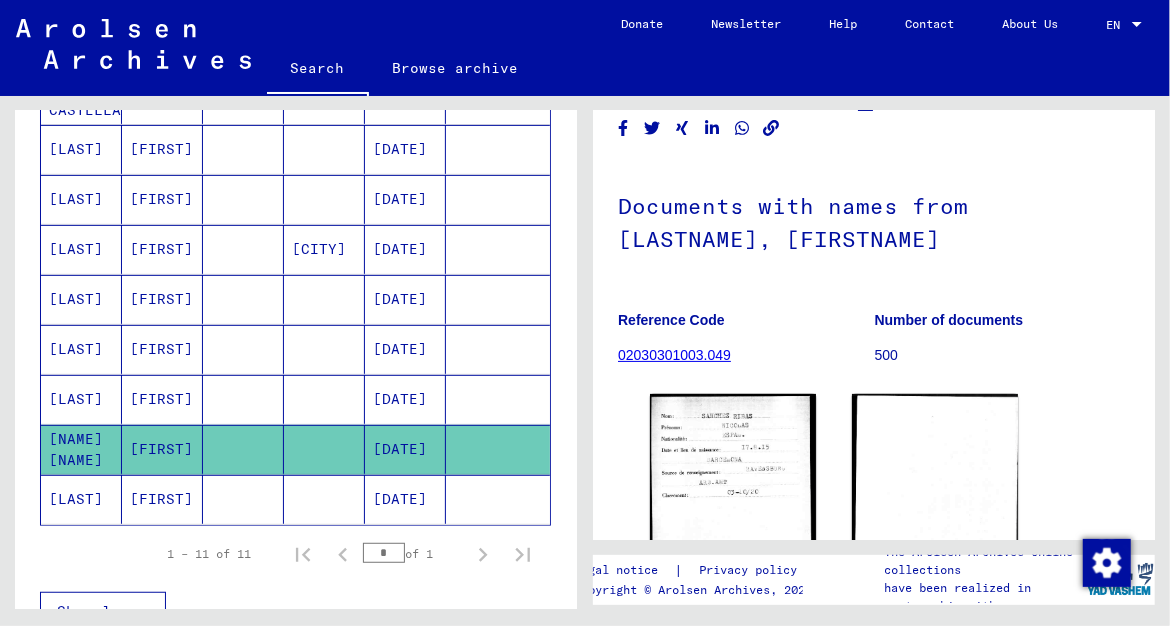 click on "[LAST]" 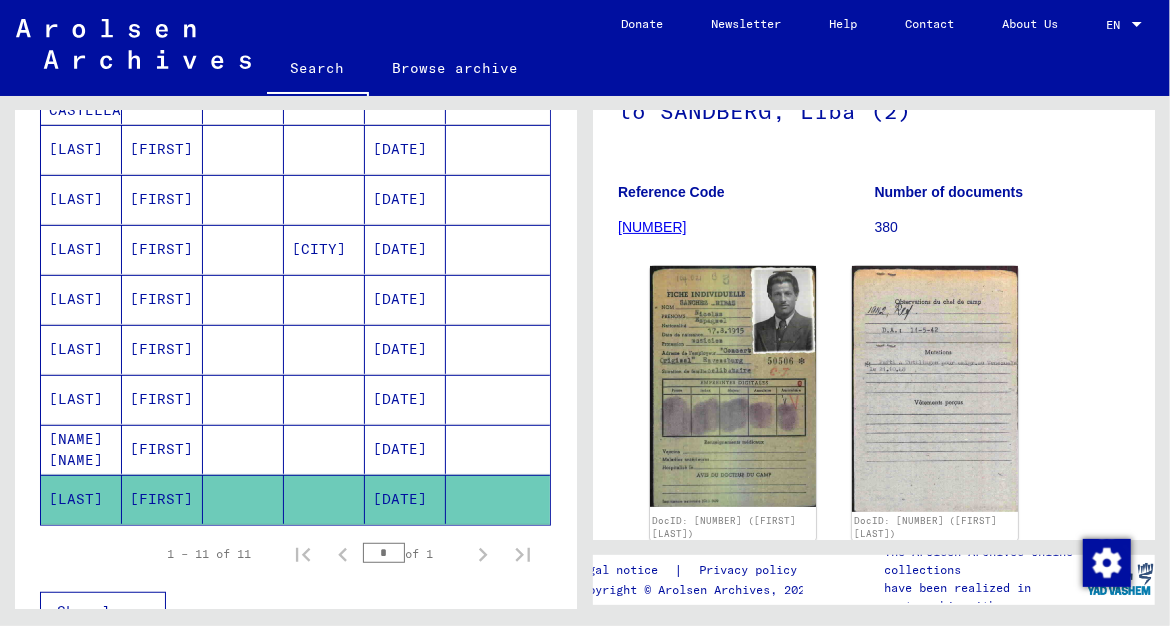 scroll, scrollTop: 323, scrollLeft: 0, axis: vertical 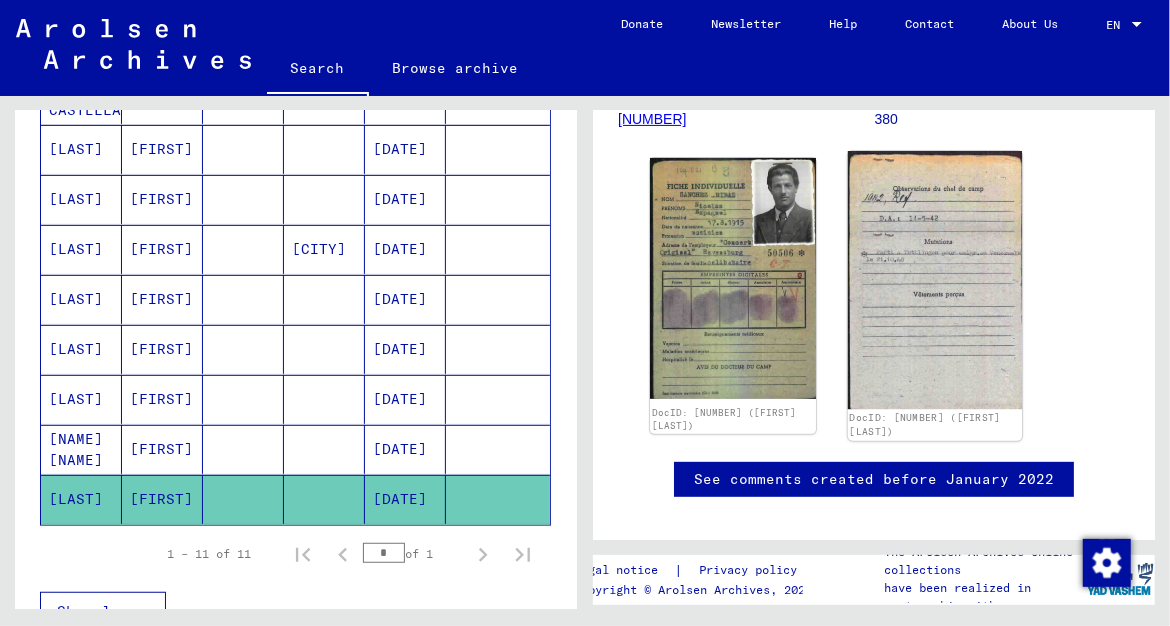 click 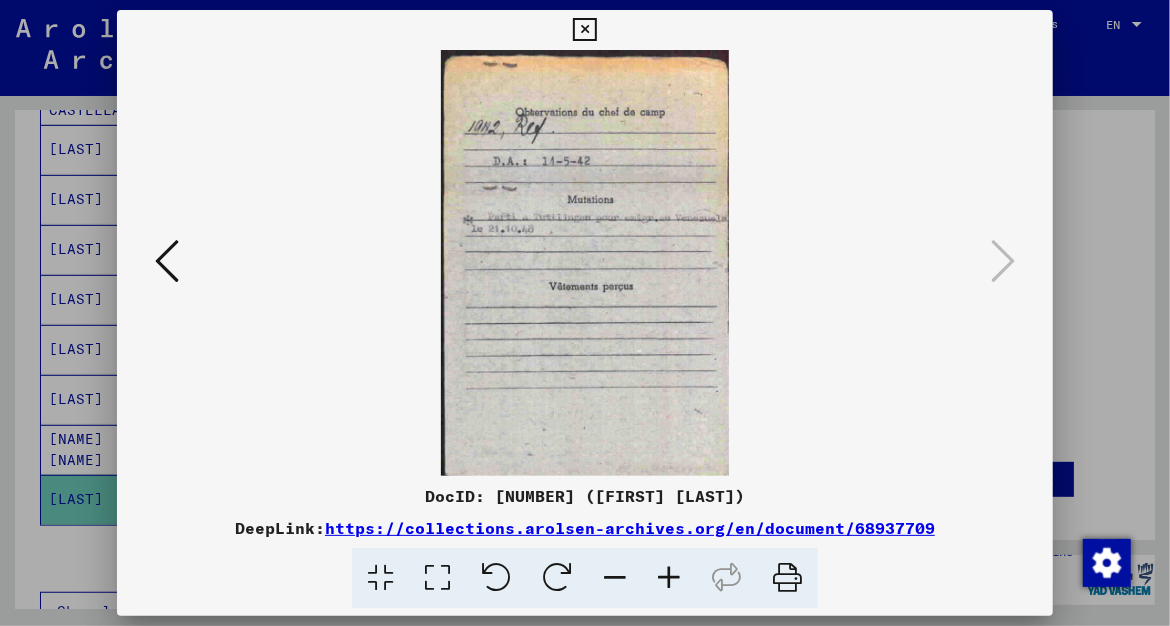 click at bounding box center [167, 261] 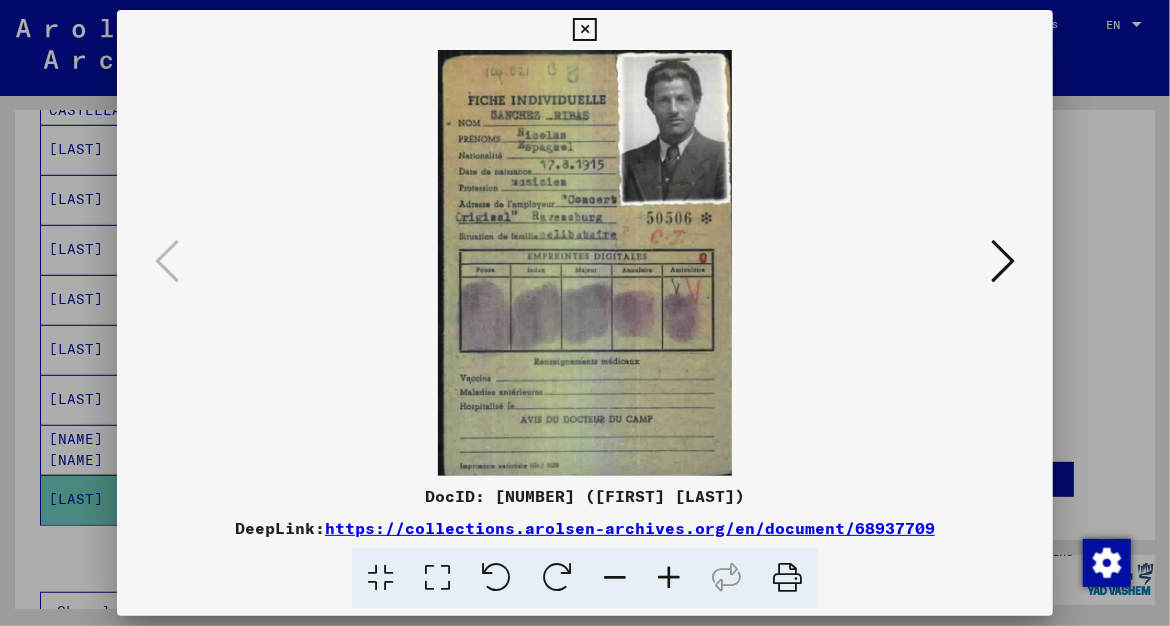 click at bounding box center (584, 30) 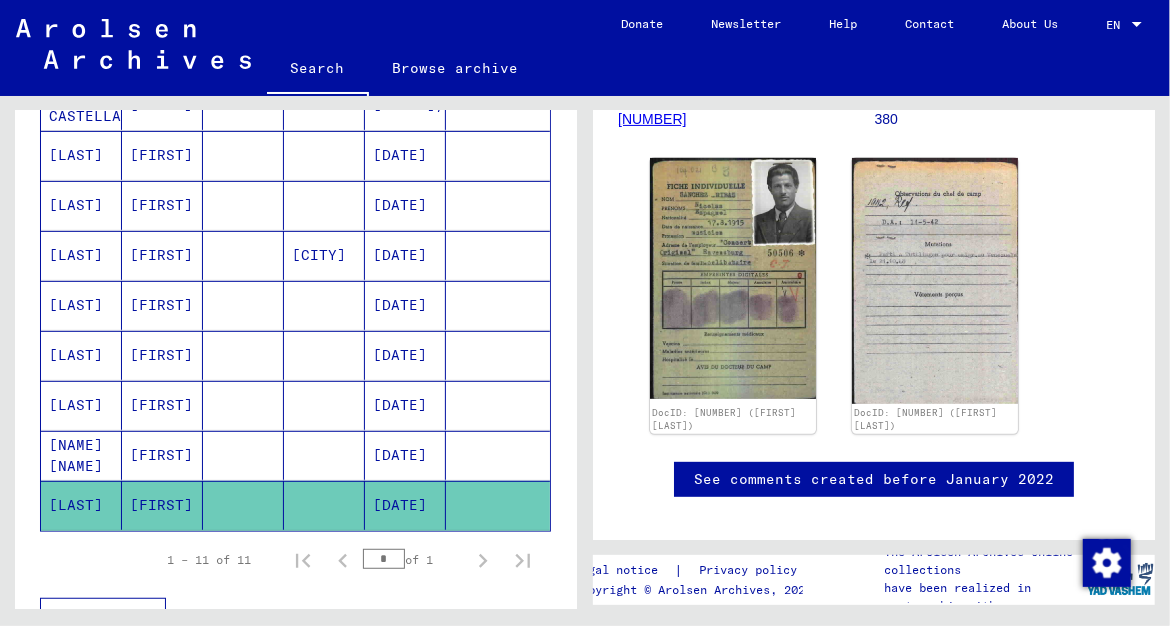 scroll, scrollTop: 215, scrollLeft: 0, axis: vertical 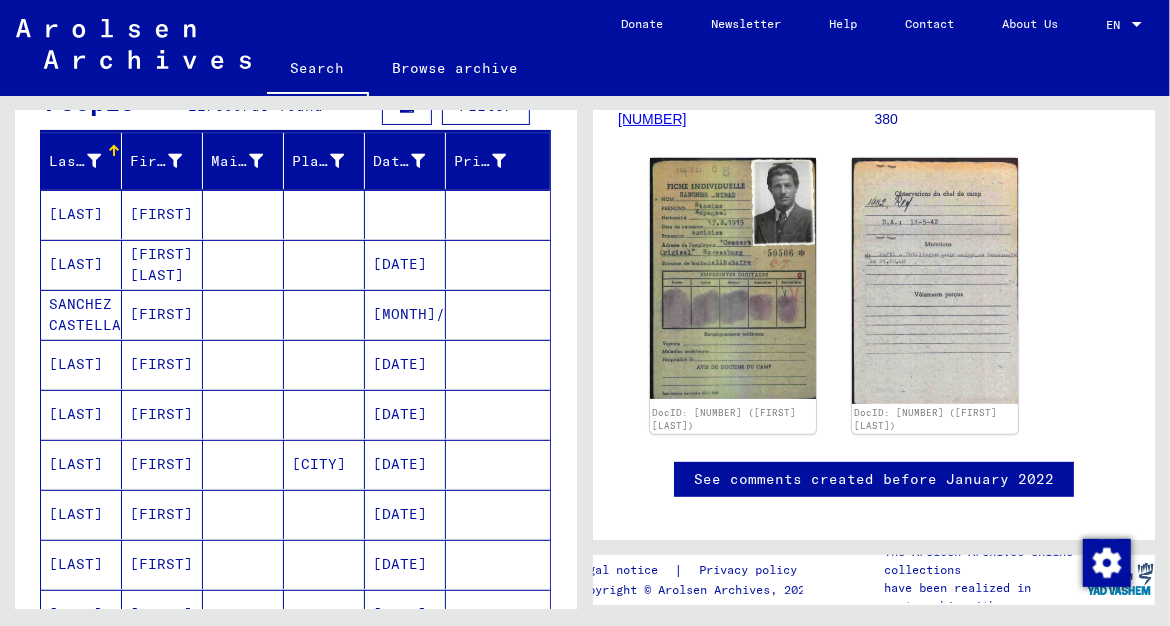 click on "[LAST]" at bounding box center (81, 314) 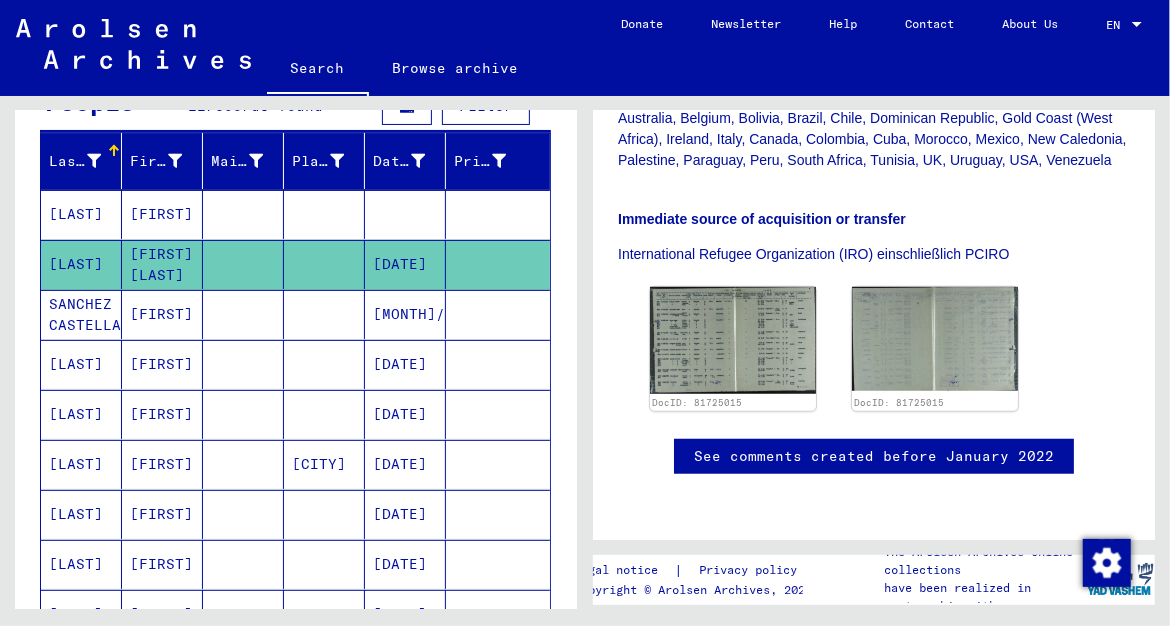 scroll, scrollTop: 753, scrollLeft: 0, axis: vertical 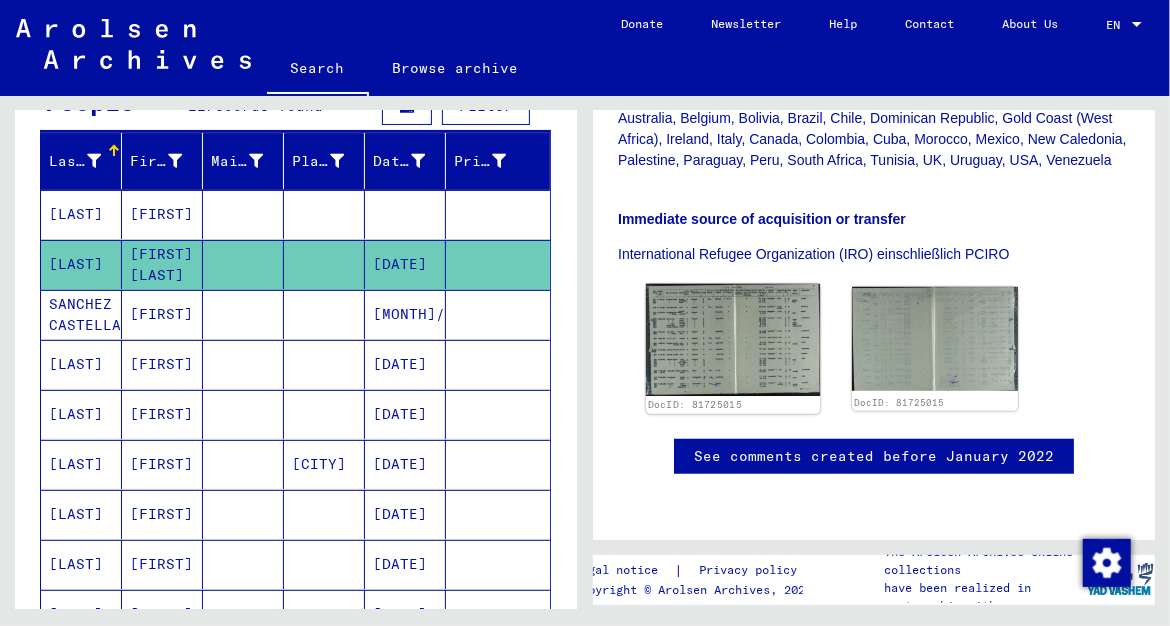 click 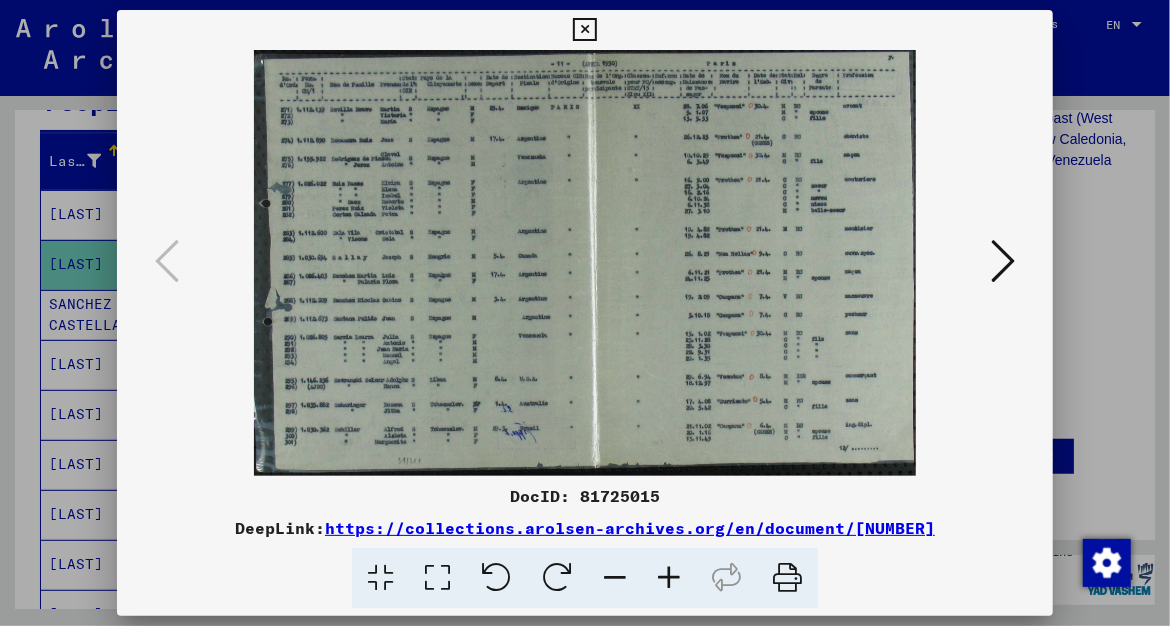 click at bounding box center [1003, 261] 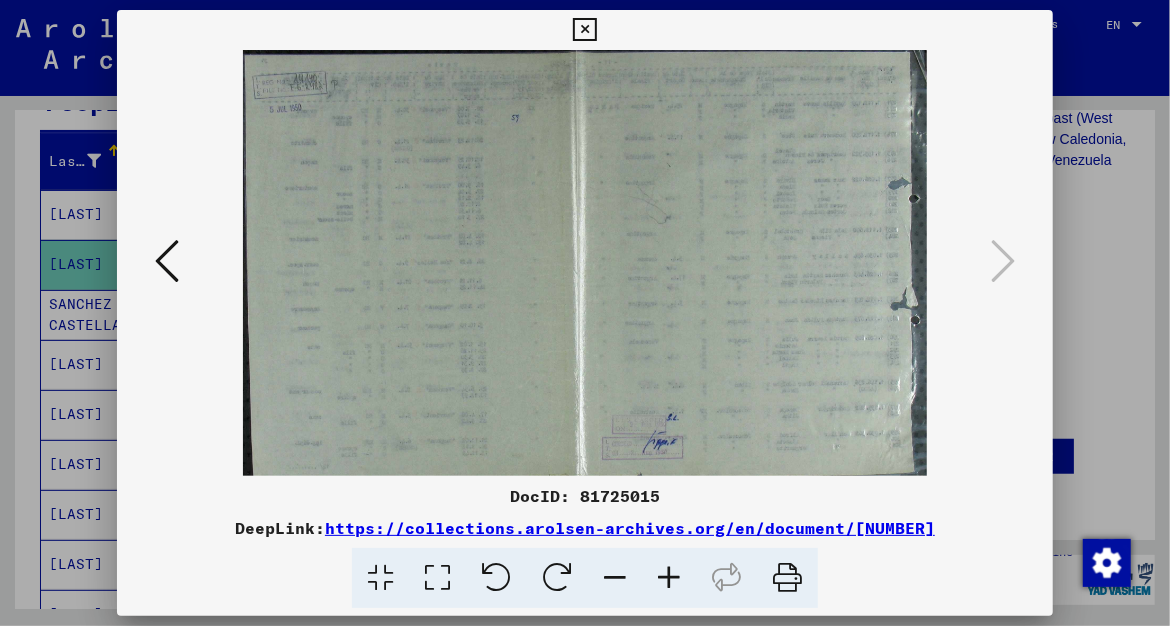 click at bounding box center (167, 261) 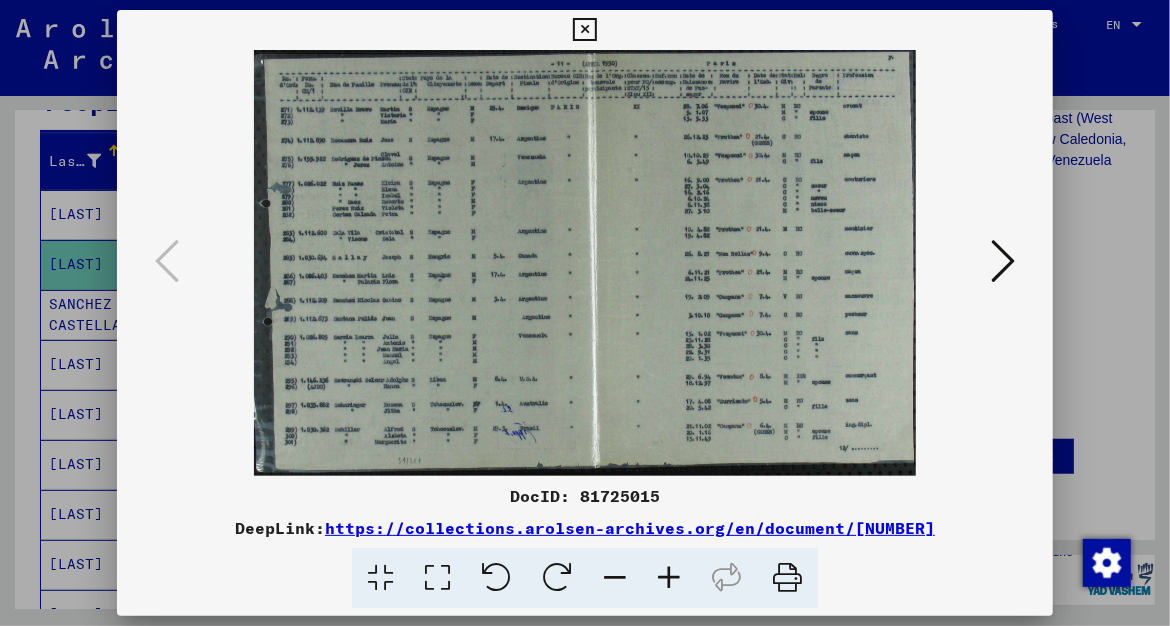 click at bounding box center [584, 30] 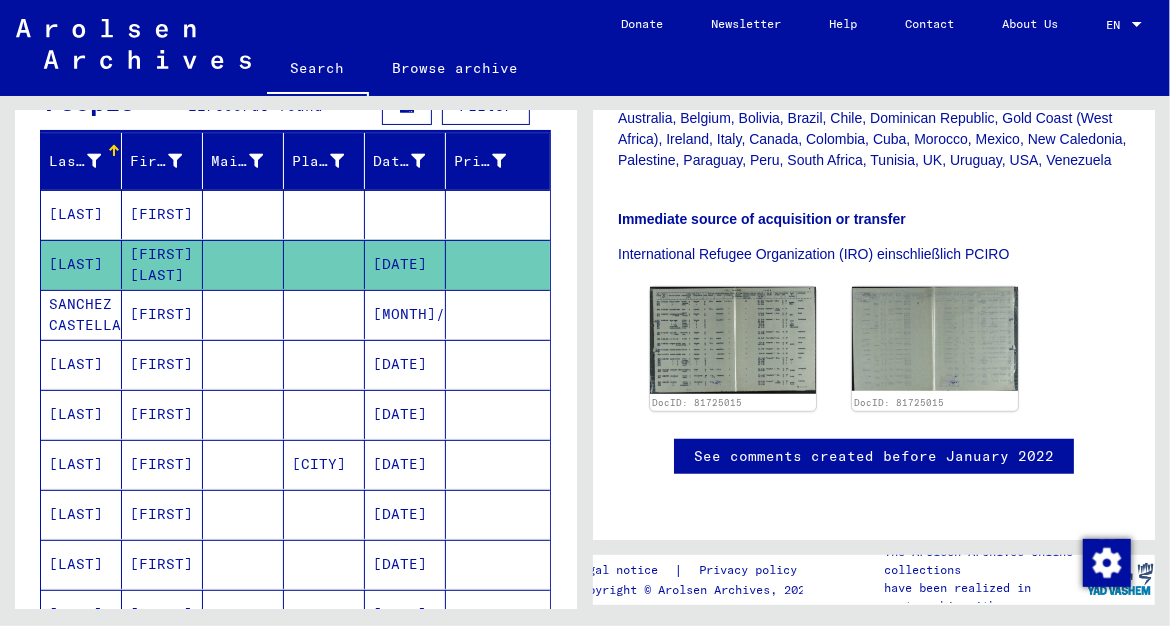click on "SANCHEZ CASTELLANO" at bounding box center [81, 364] 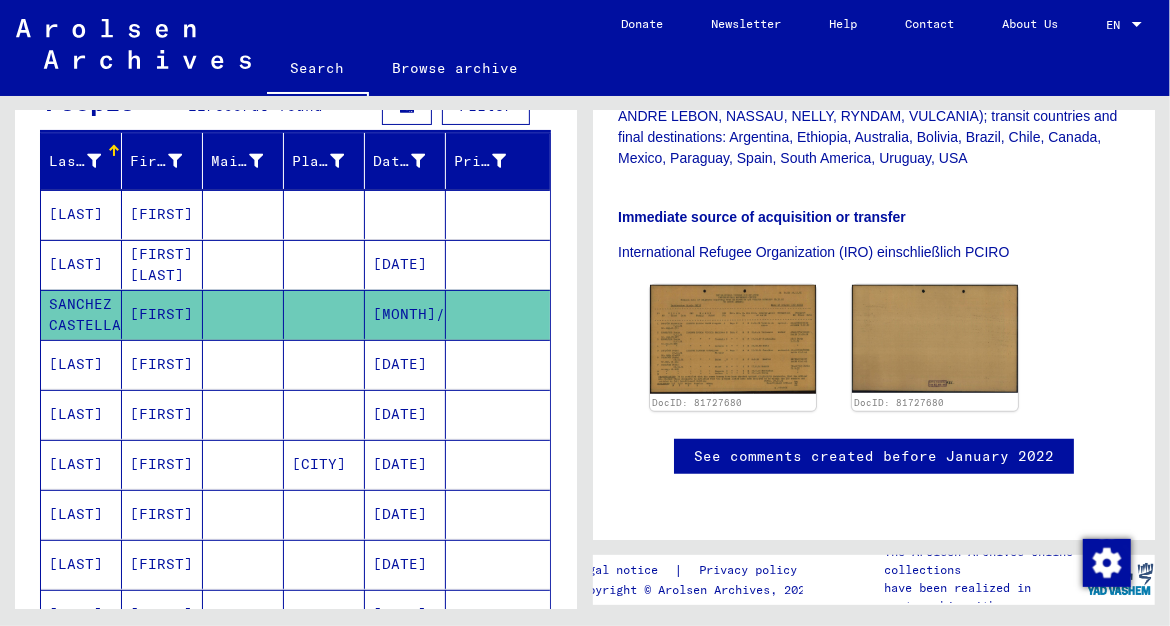 scroll, scrollTop: 753, scrollLeft: 0, axis: vertical 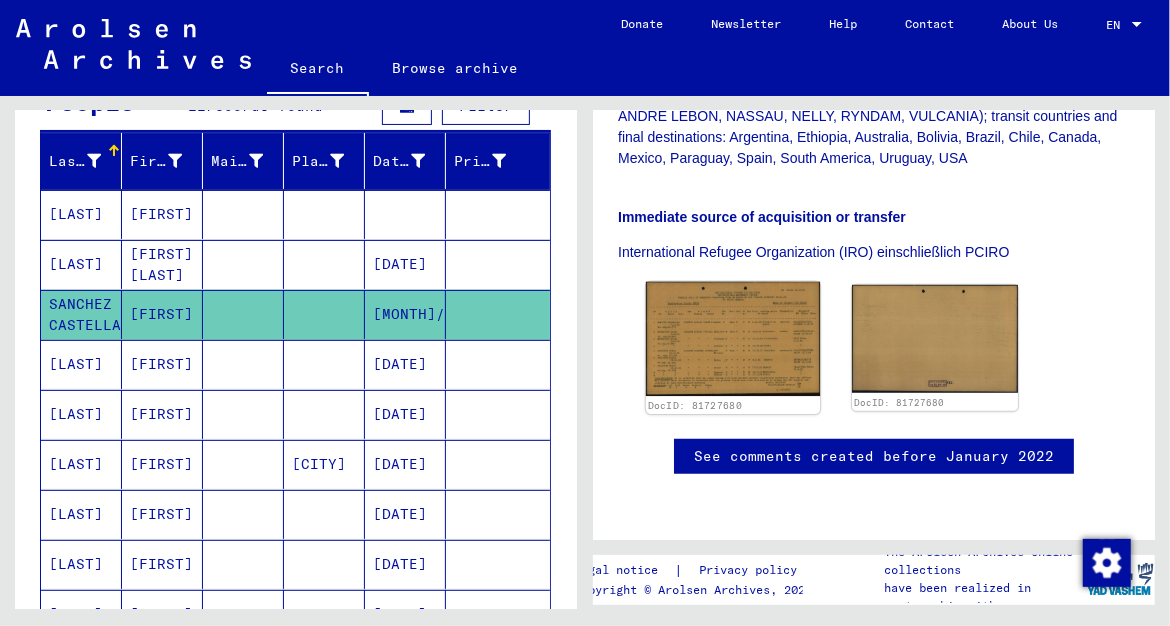 click 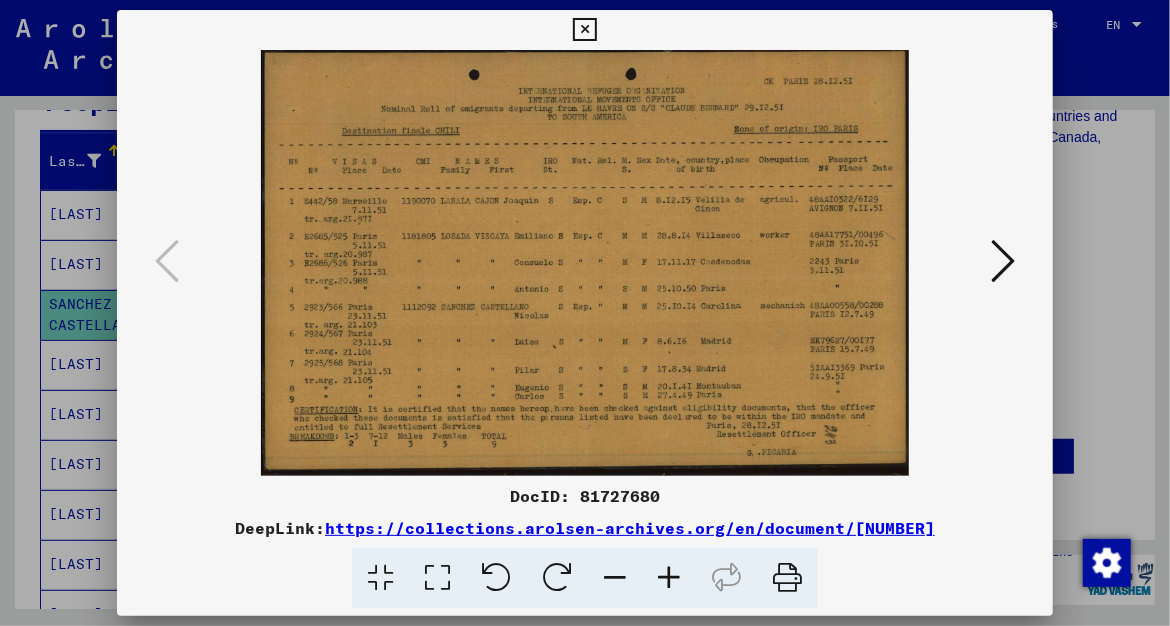 click at bounding box center (584, 30) 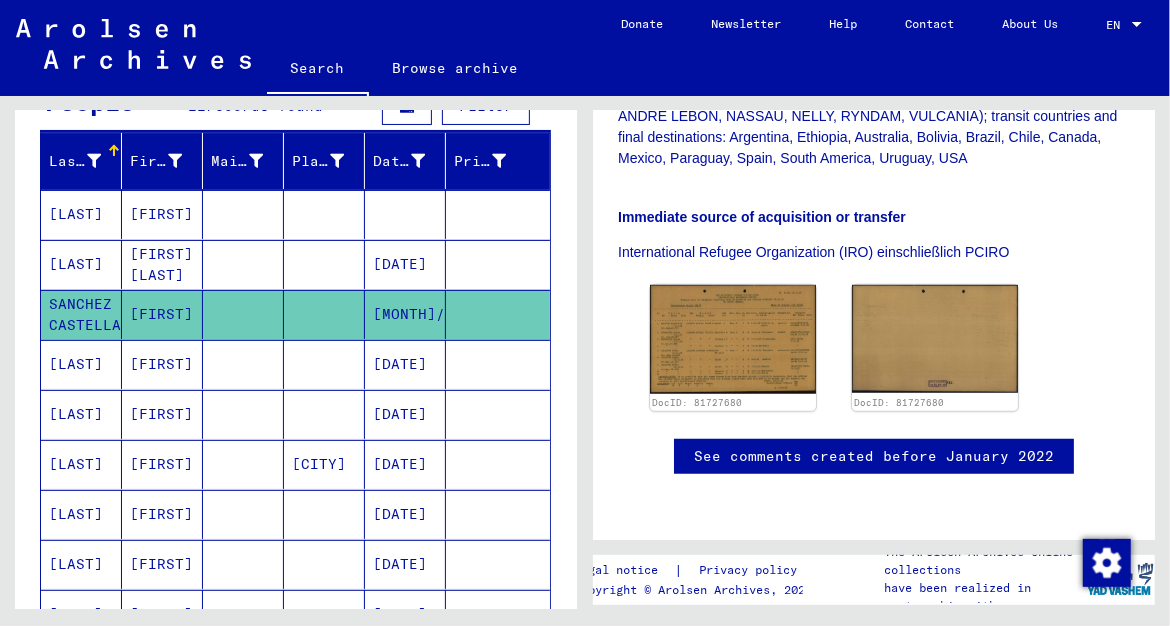 click on "[LAST]" at bounding box center [81, 414] 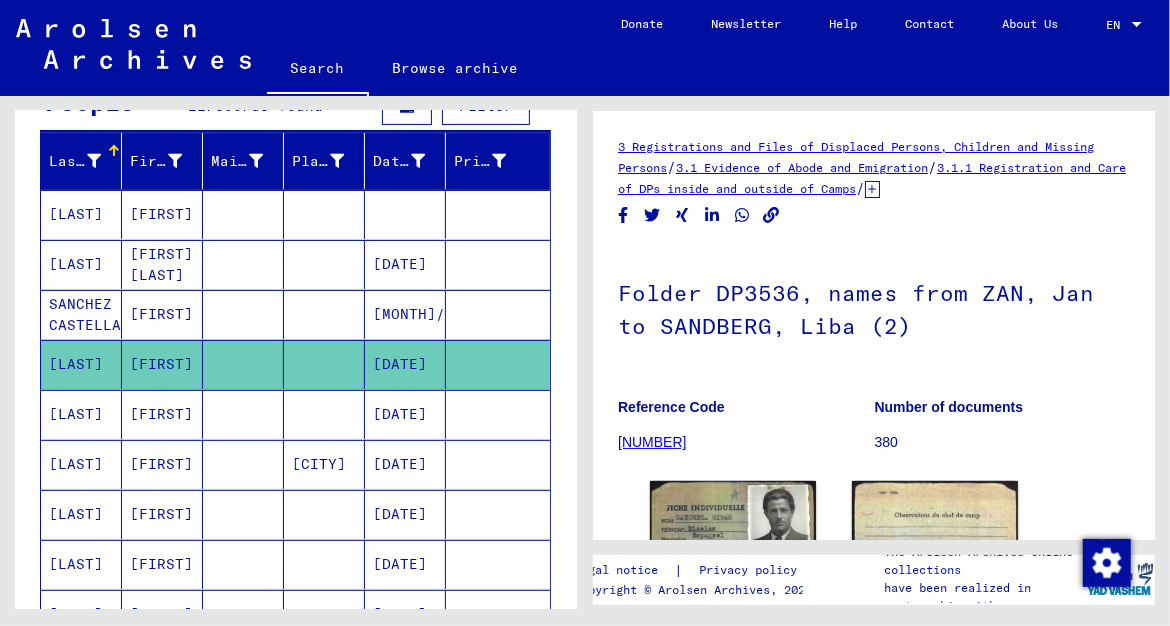 scroll, scrollTop: 323, scrollLeft: 0, axis: vertical 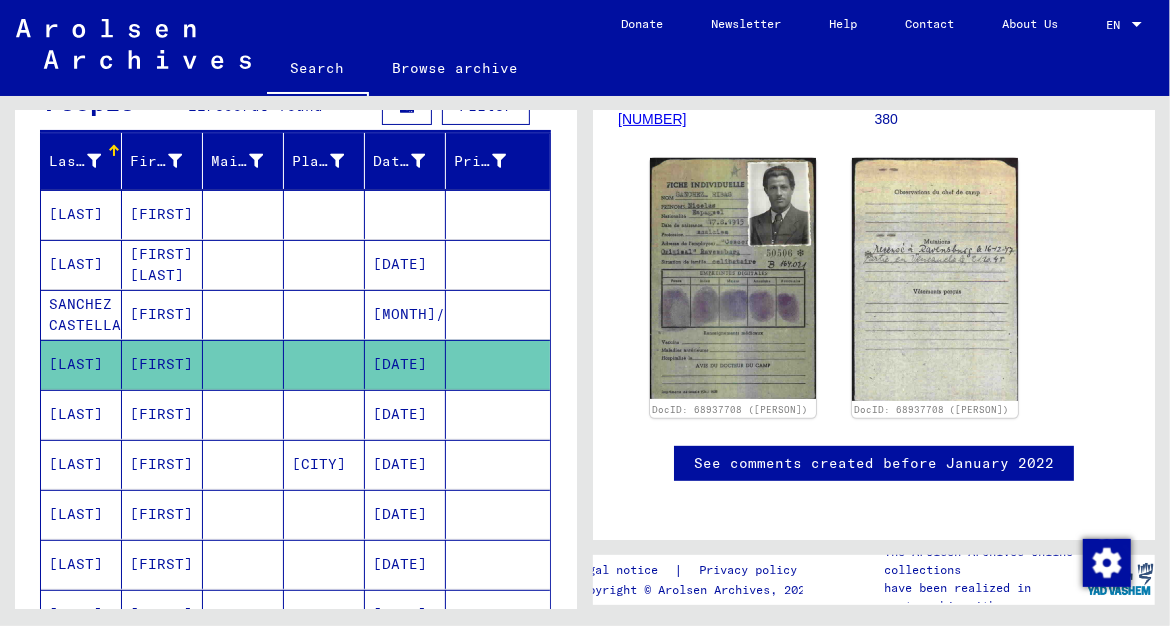 click on "[LAST]" at bounding box center [81, 464] 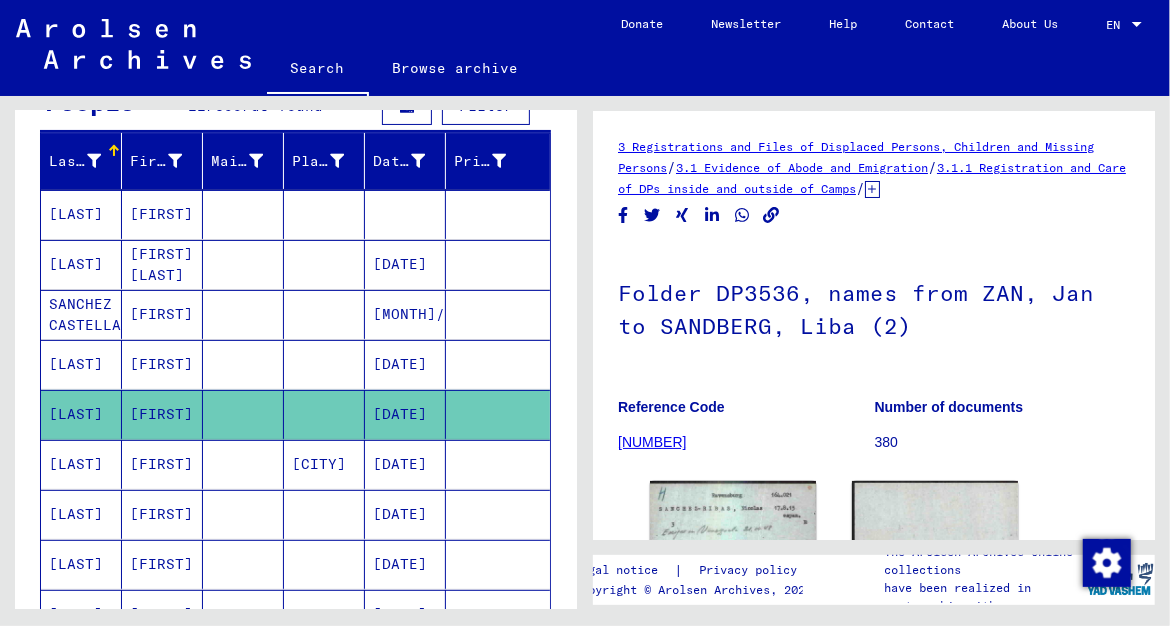 scroll, scrollTop: 323, scrollLeft: 0, axis: vertical 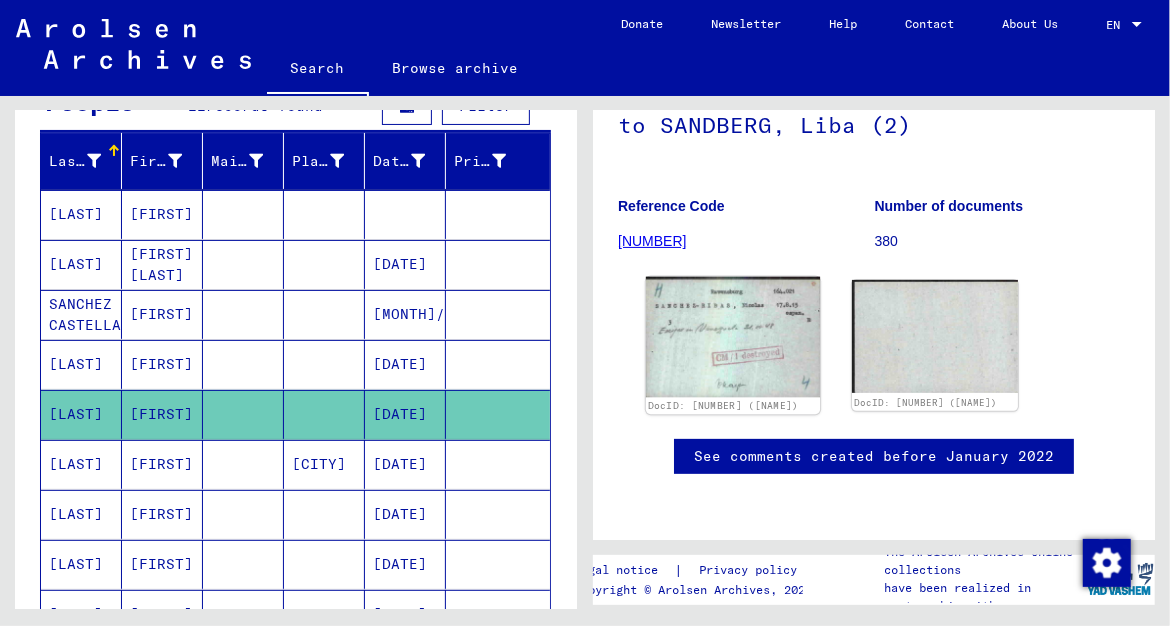 click 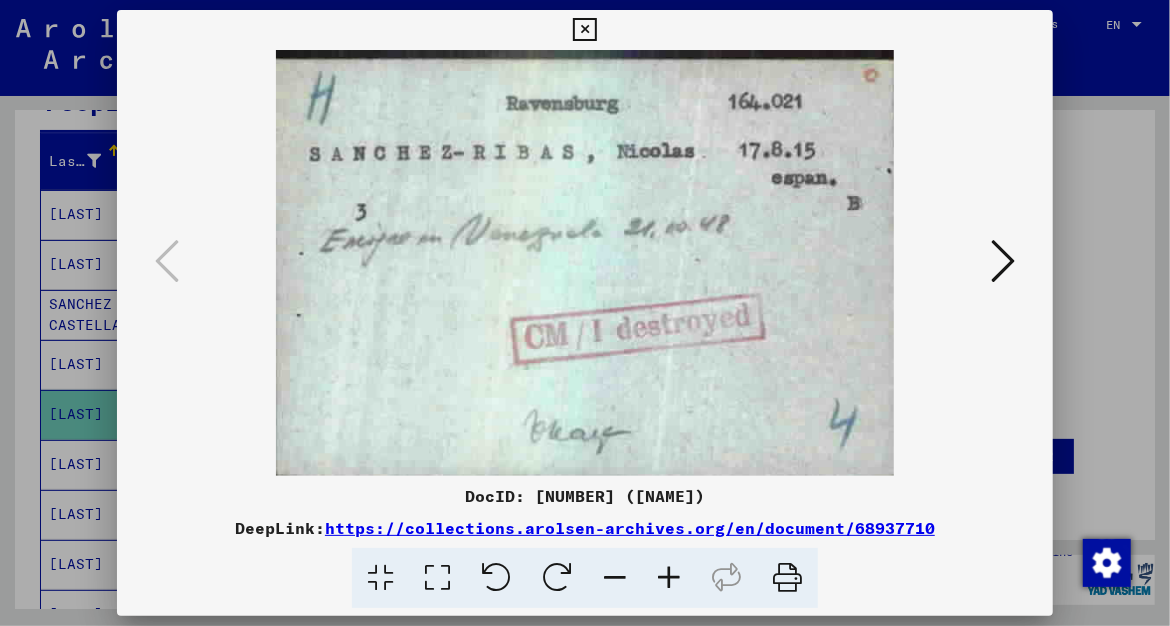 click at bounding box center (584, 30) 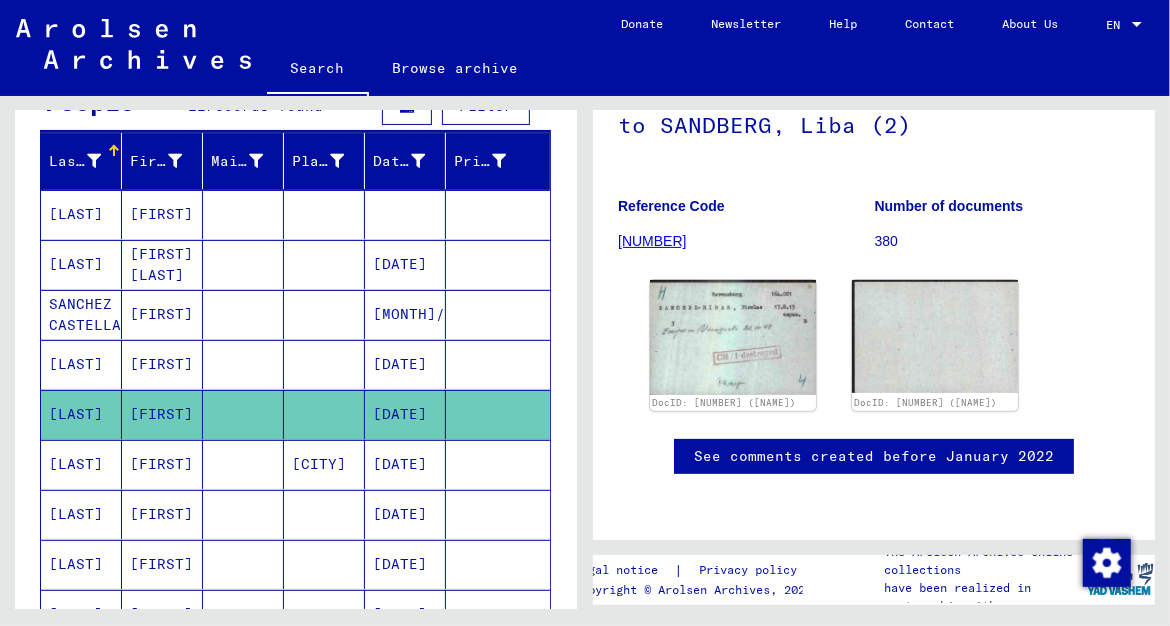 click on "[LAST]" at bounding box center [81, 514] 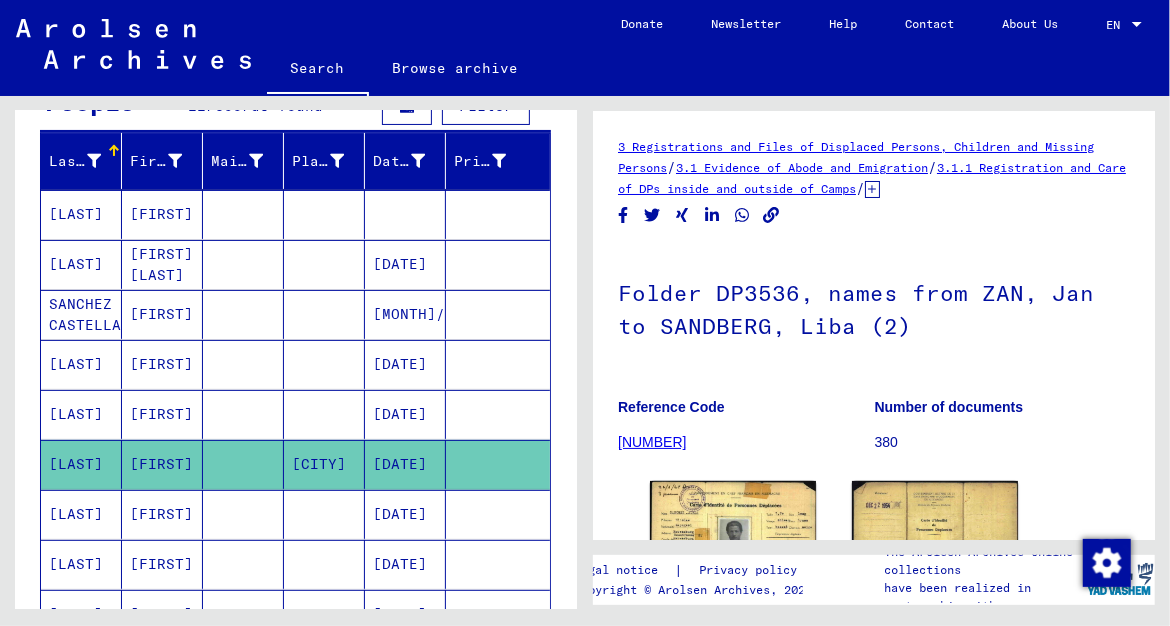 scroll, scrollTop: 323, scrollLeft: 0, axis: vertical 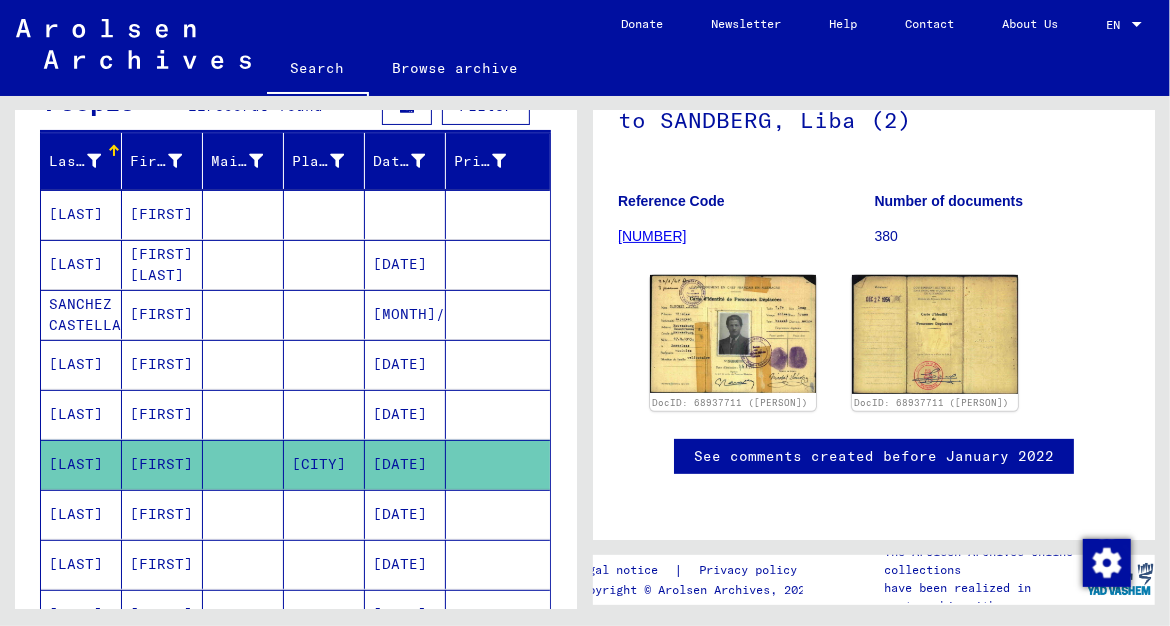 click 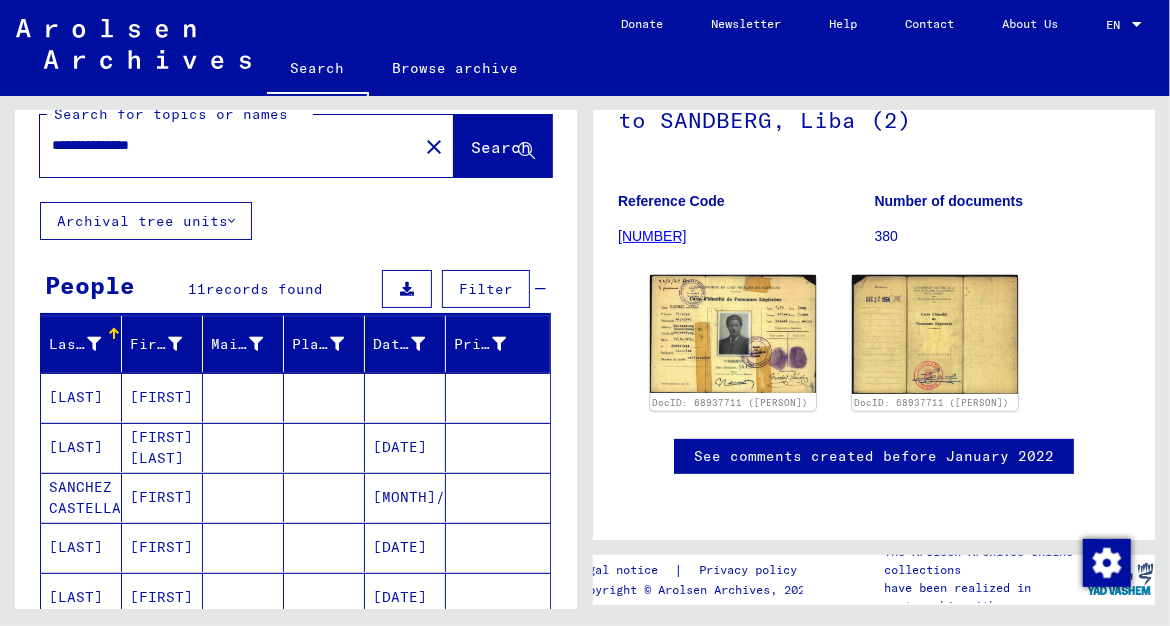 scroll, scrollTop: 0, scrollLeft: 0, axis: both 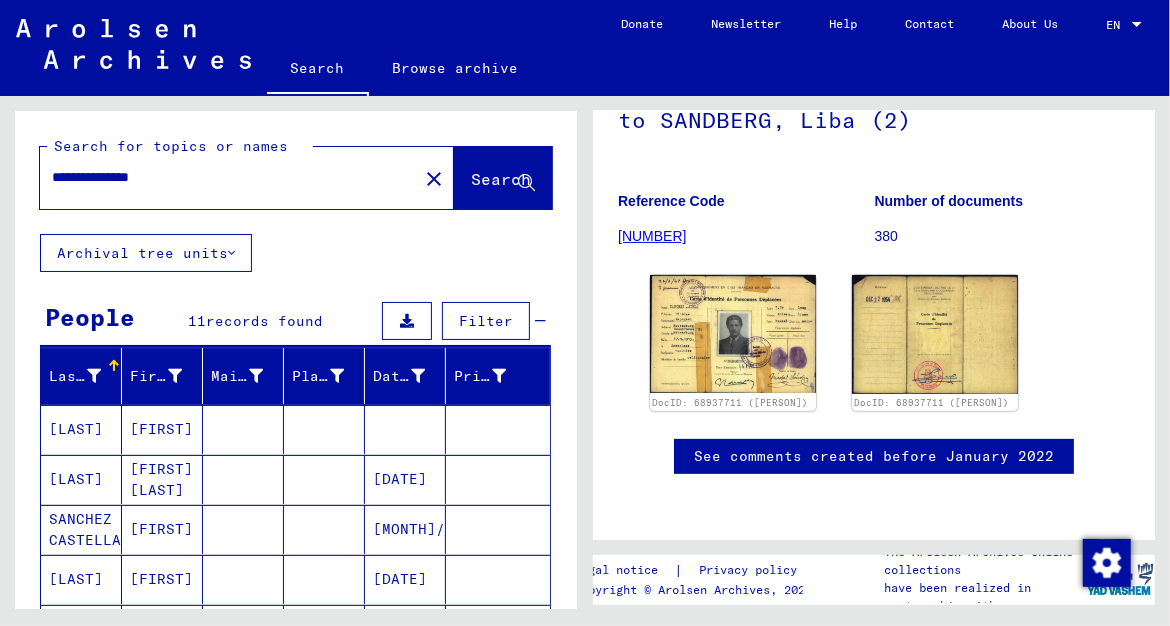 drag, startPoint x: 111, startPoint y: 177, endPoint x: 16, endPoint y: 177, distance: 95 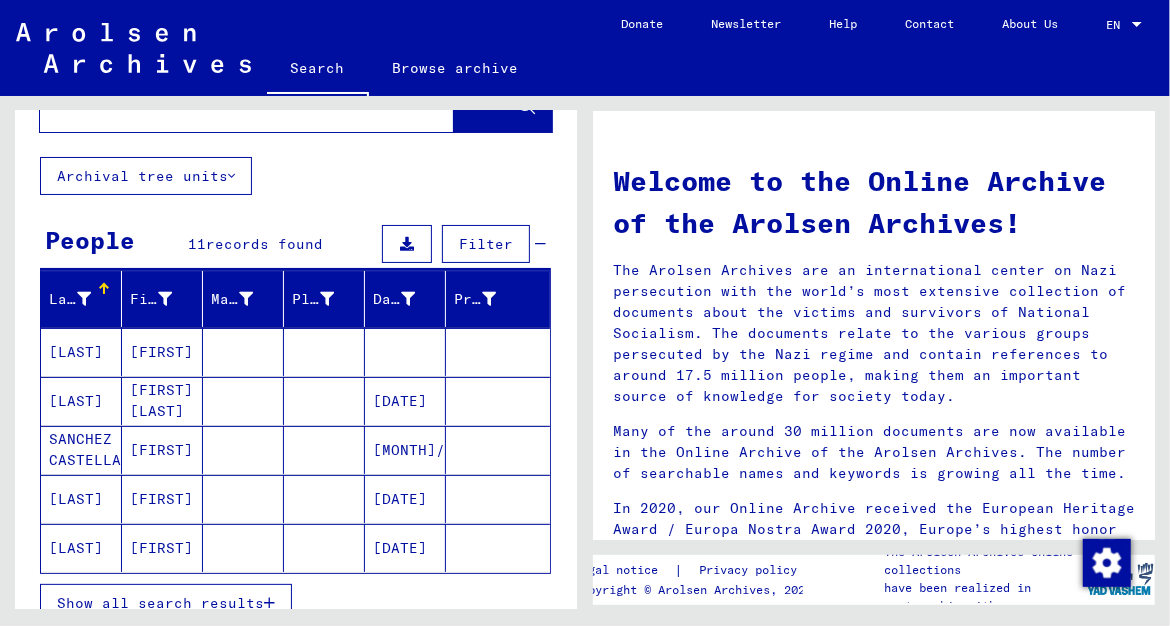 scroll, scrollTop: 108, scrollLeft: 0, axis: vertical 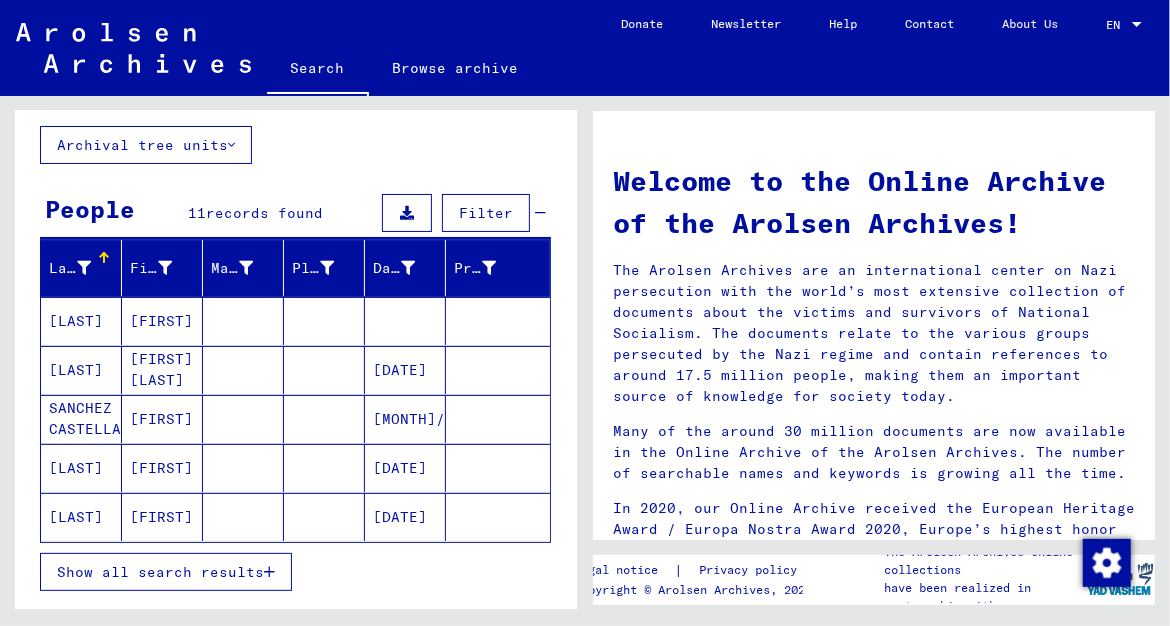 click on "[LAST]" at bounding box center (81, 517) 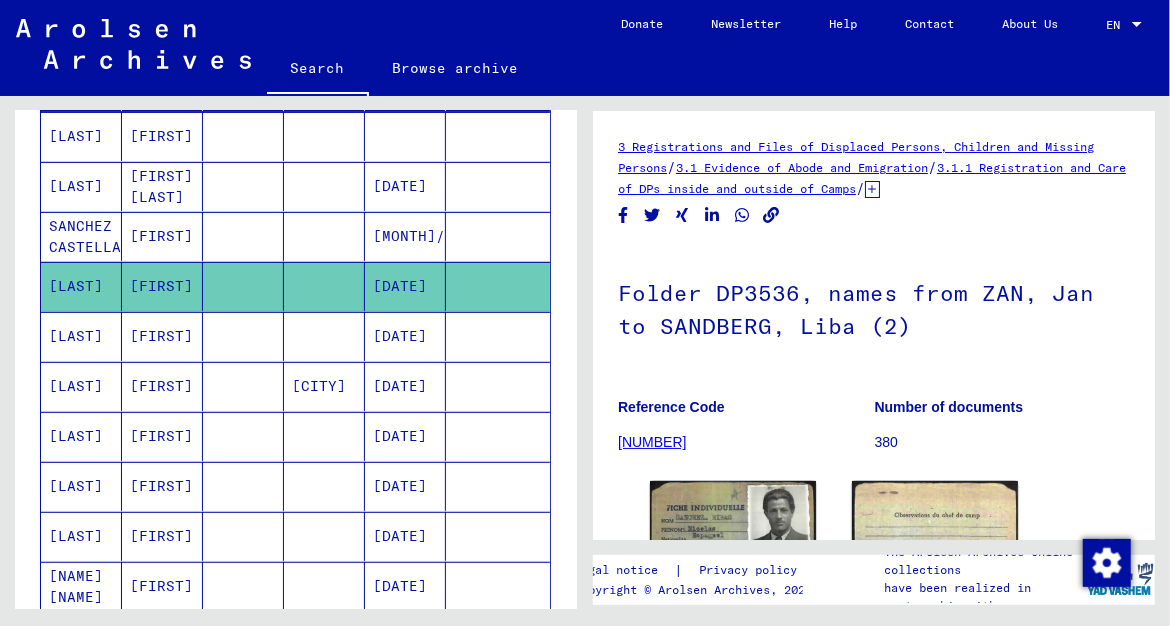 scroll, scrollTop: 323, scrollLeft: 0, axis: vertical 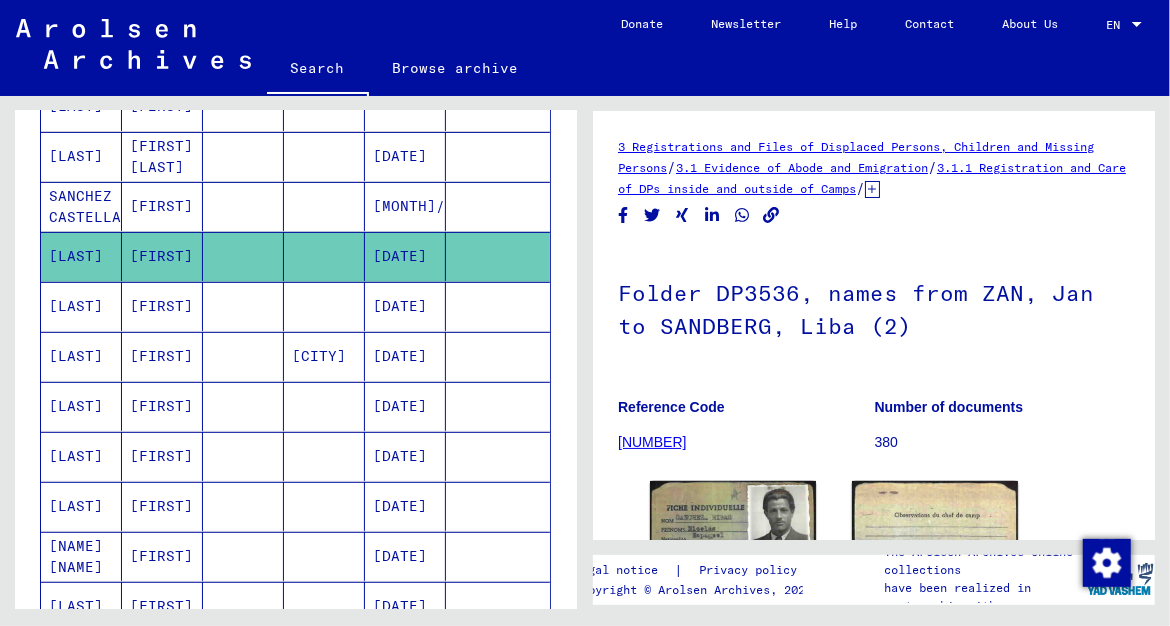 click on "[LAST]" at bounding box center [81, 356] 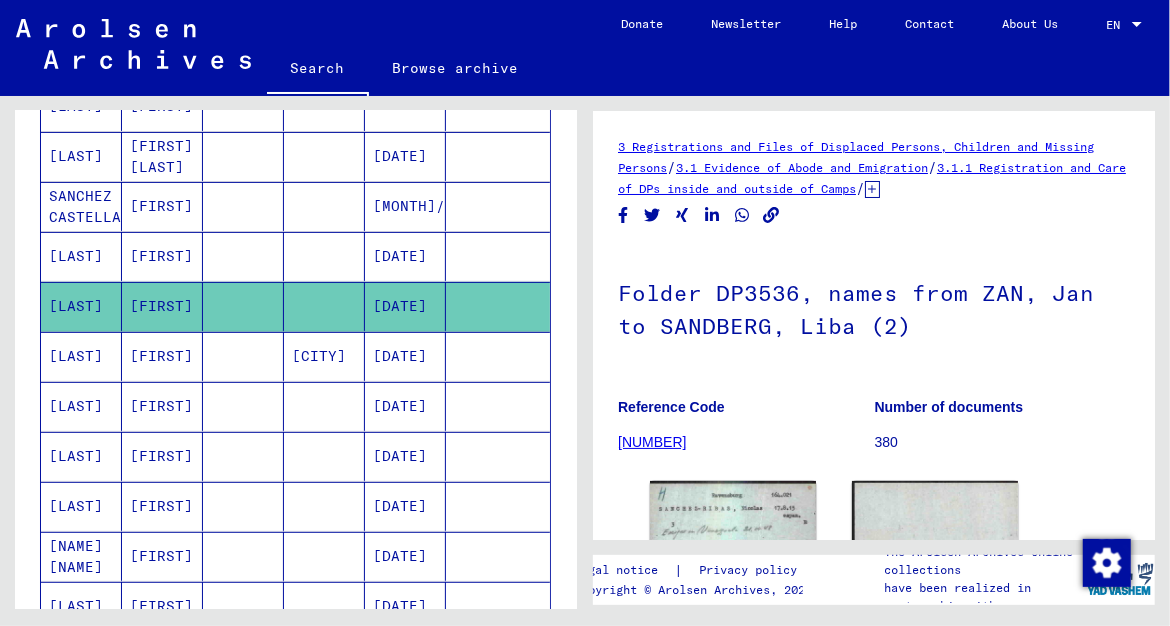 click on "[LAST]" at bounding box center (81, 406) 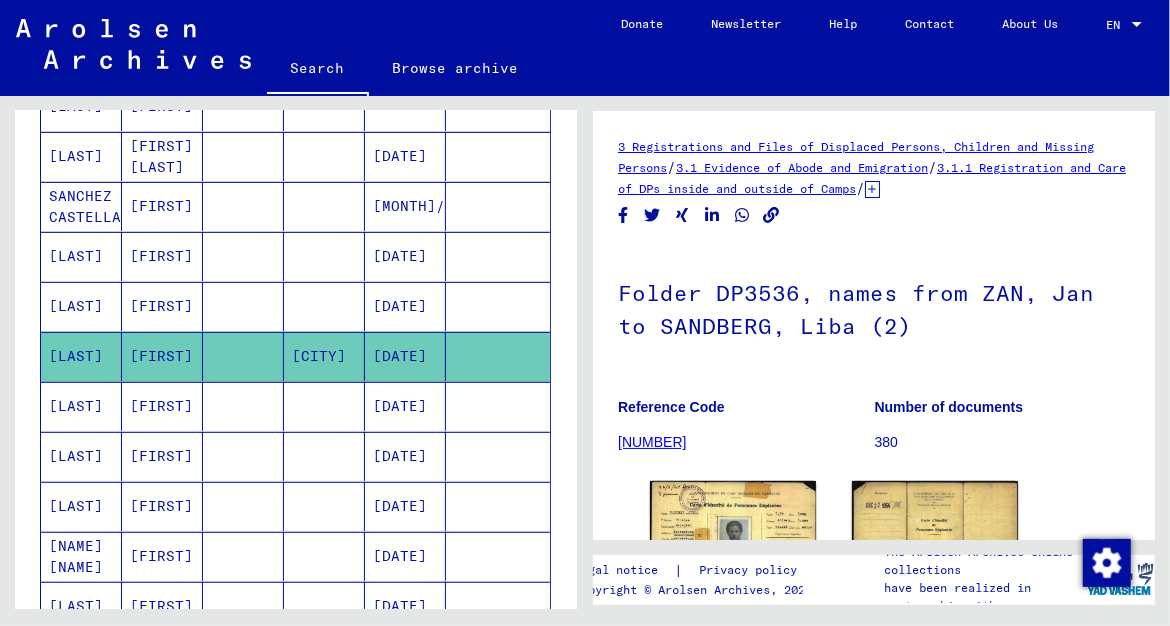 click on "[LAST]" at bounding box center [81, 456] 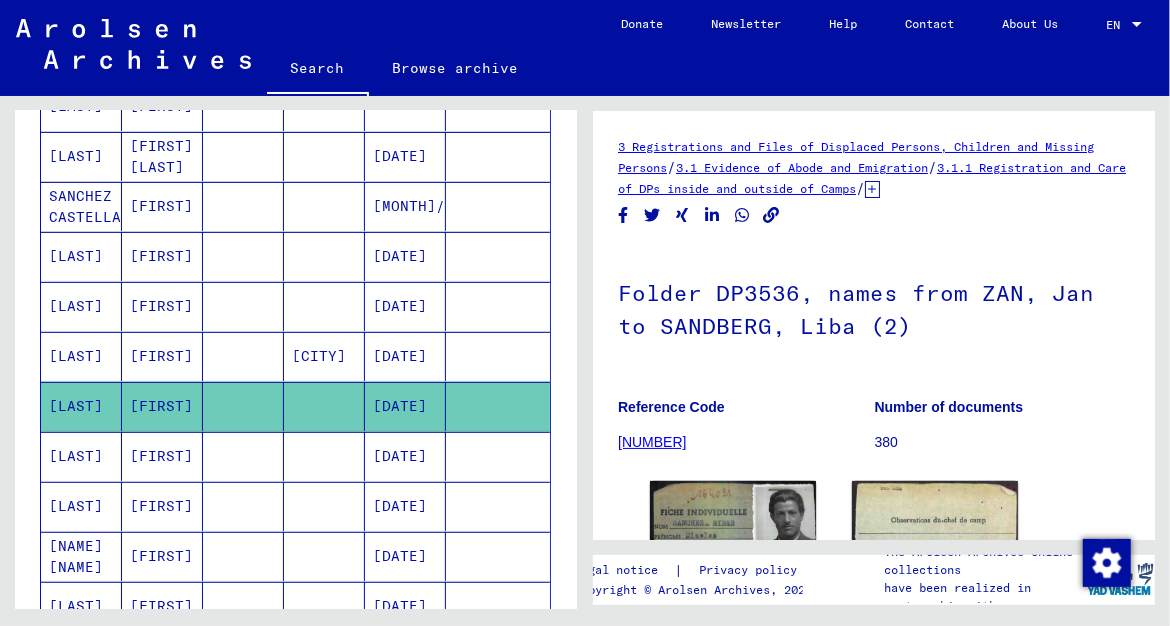click on "[LAST]" at bounding box center (81, 506) 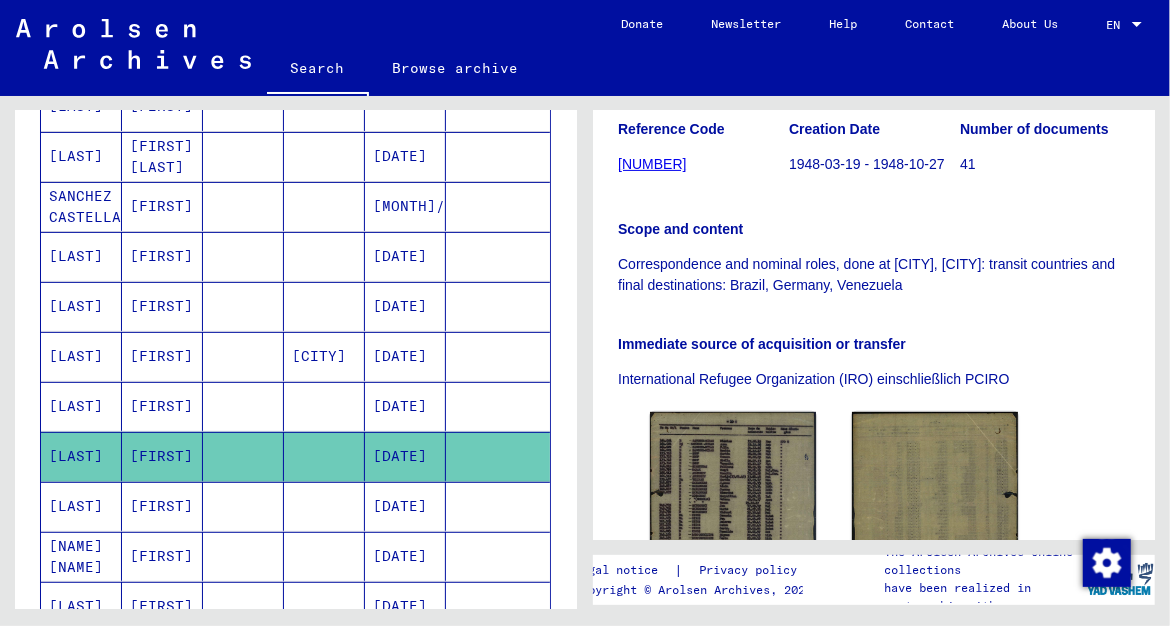 scroll, scrollTop: 645, scrollLeft: 0, axis: vertical 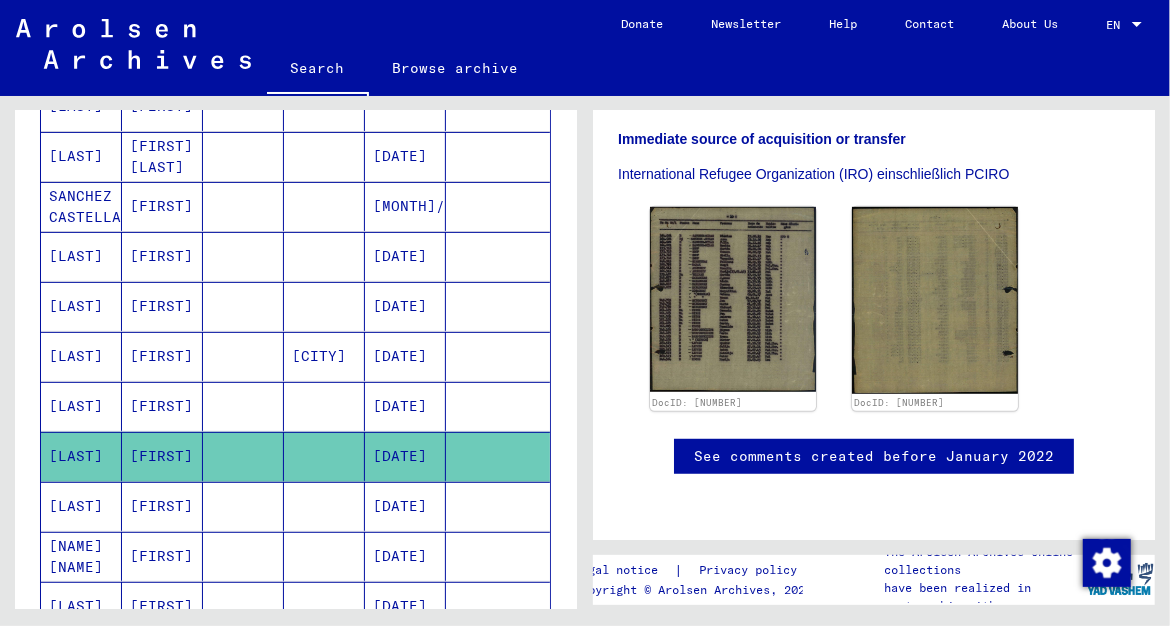 click on "[LAST]" at bounding box center [81, 556] 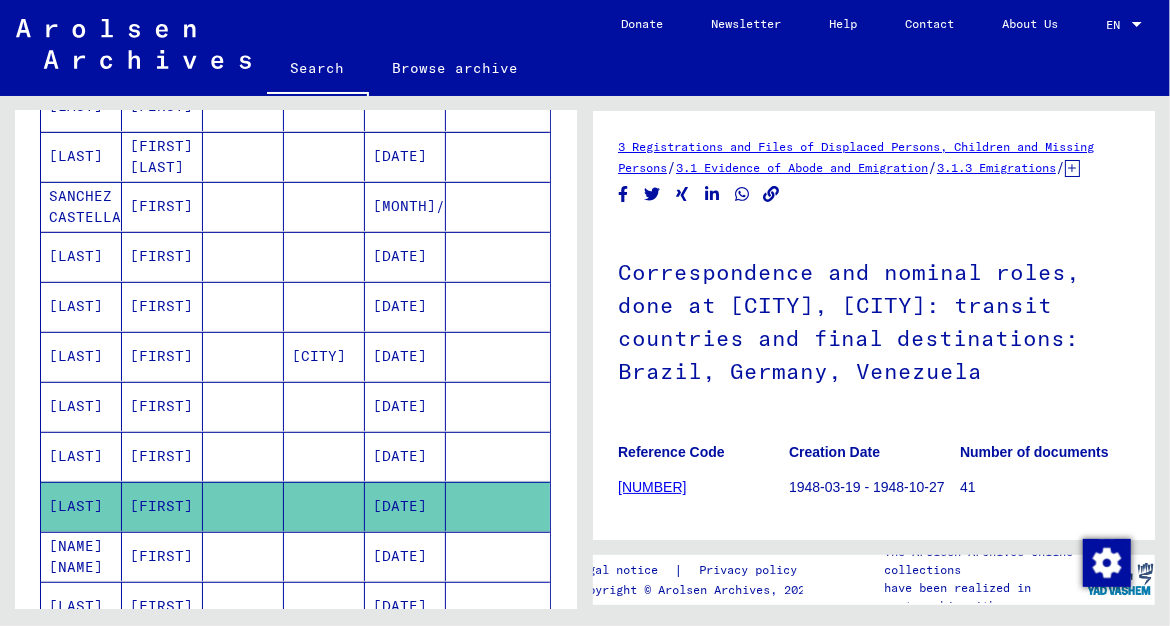 scroll, scrollTop: 430, scrollLeft: 0, axis: vertical 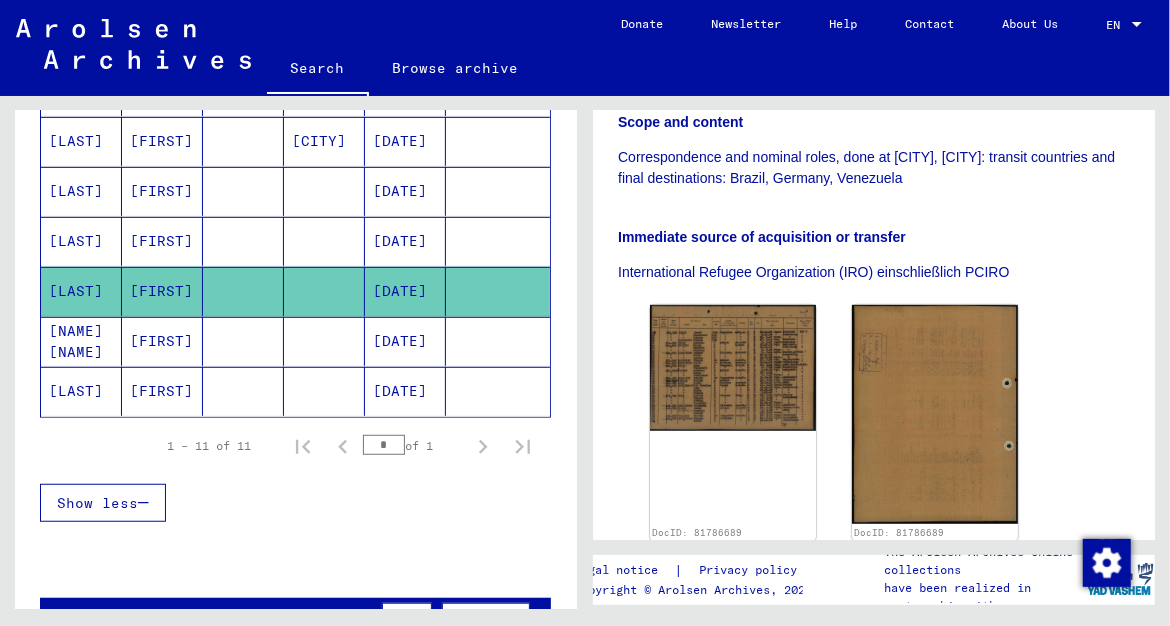 click on "[NAME] [NAME]" at bounding box center [81, 391] 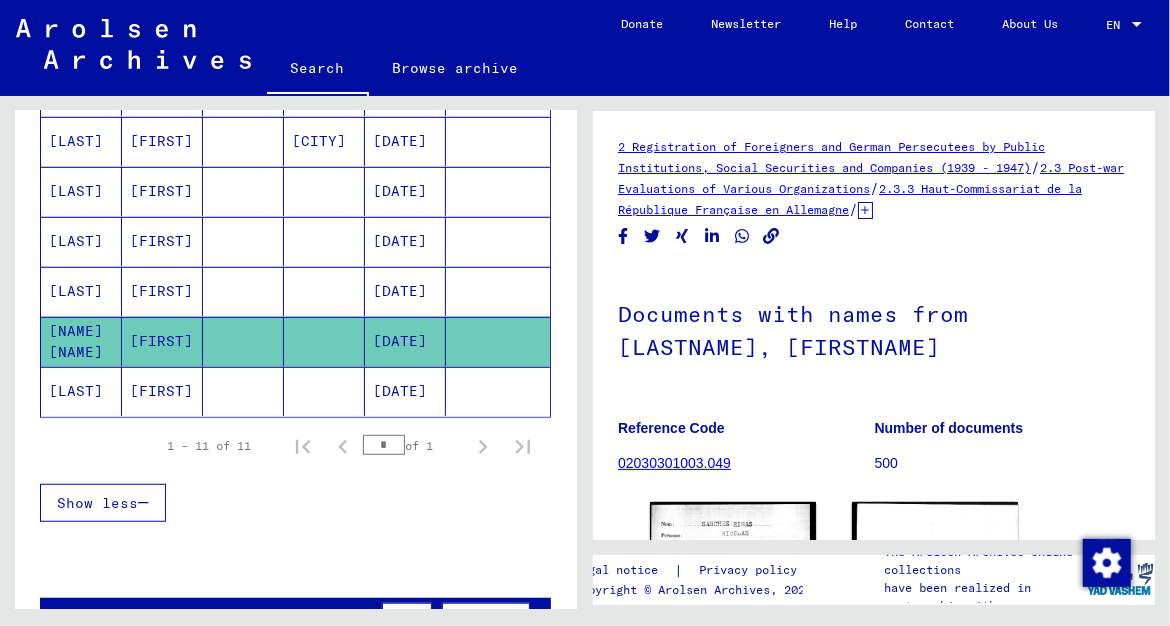click on "[LAST]" 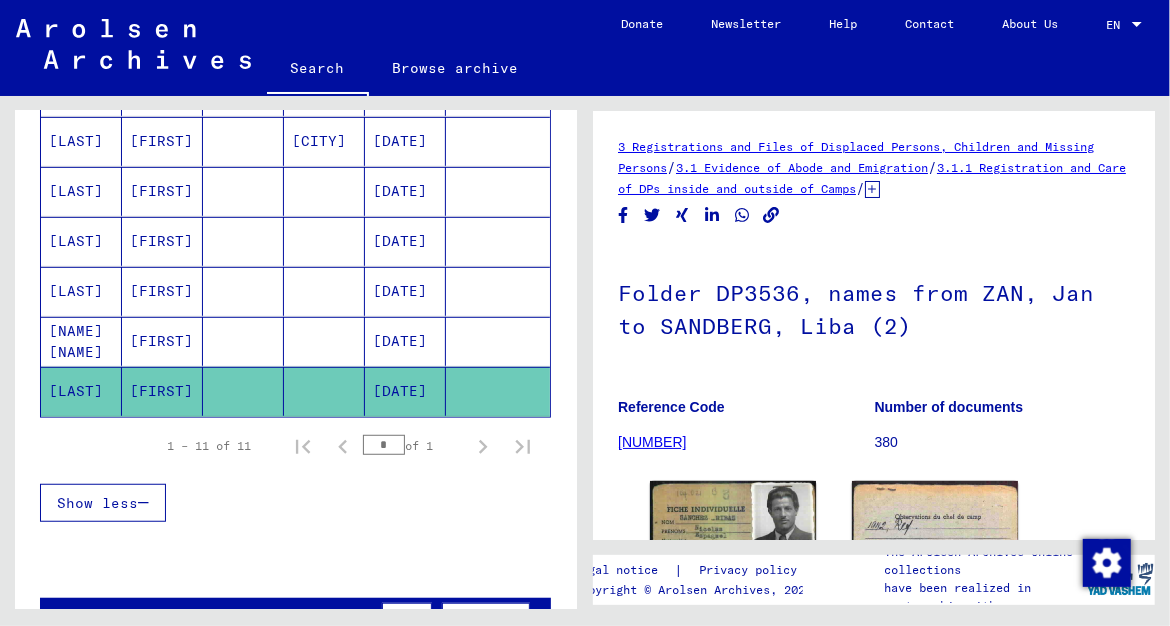 scroll, scrollTop: 323, scrollLeft: 0, axis: vertical 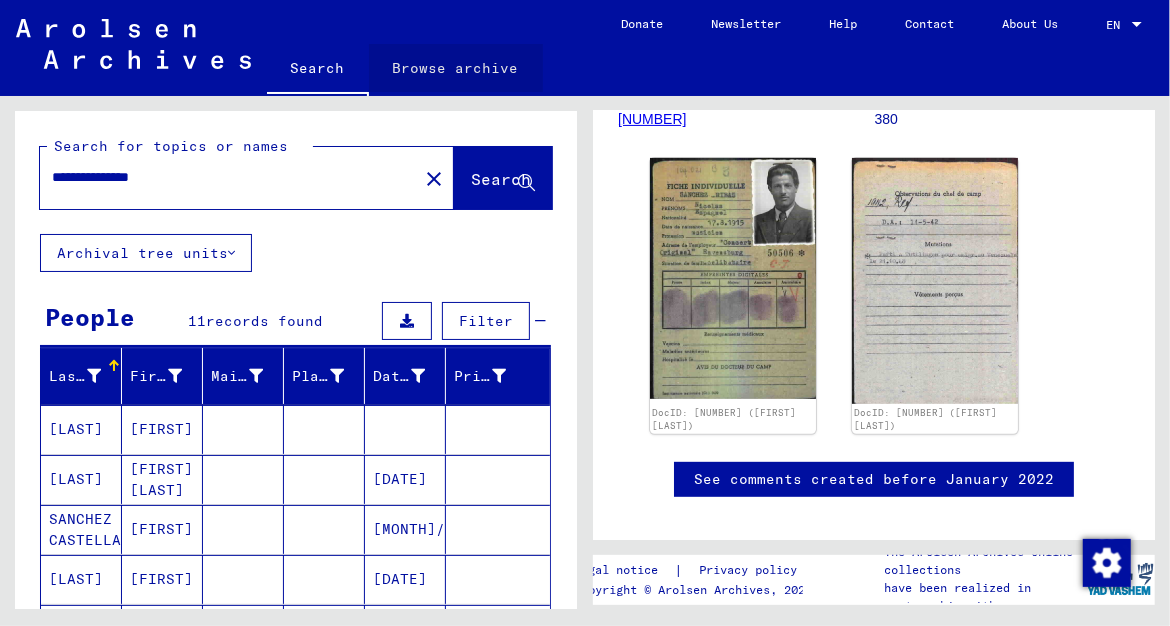 click on "Browse archive" 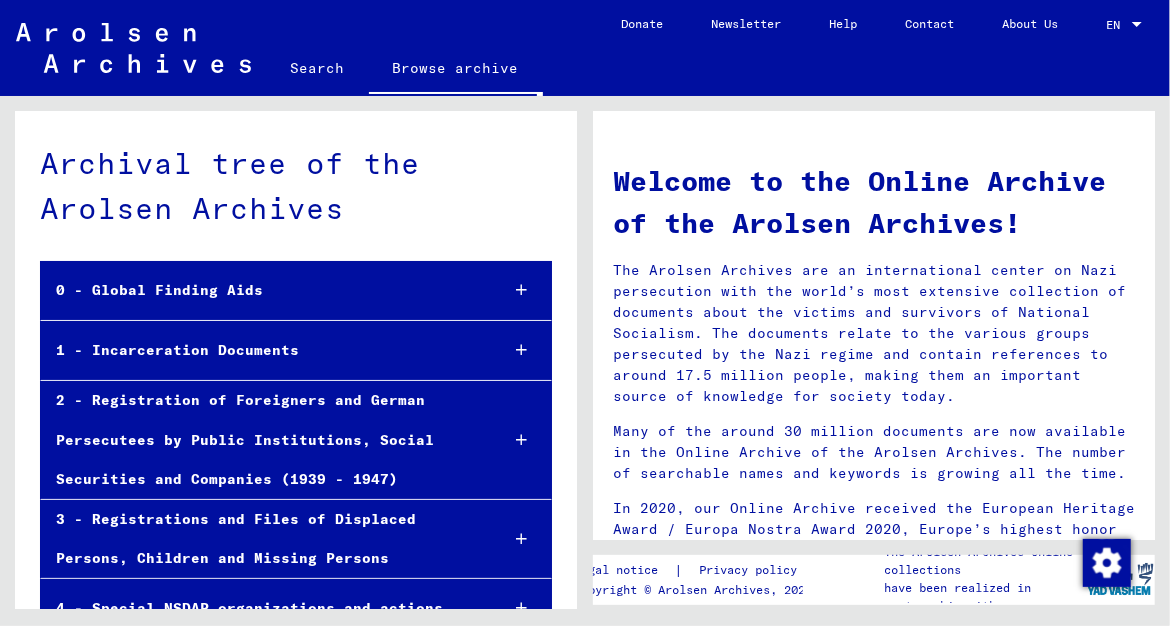 scroll, scrollTop: 108, scrollLeft: 0, axis: vertical 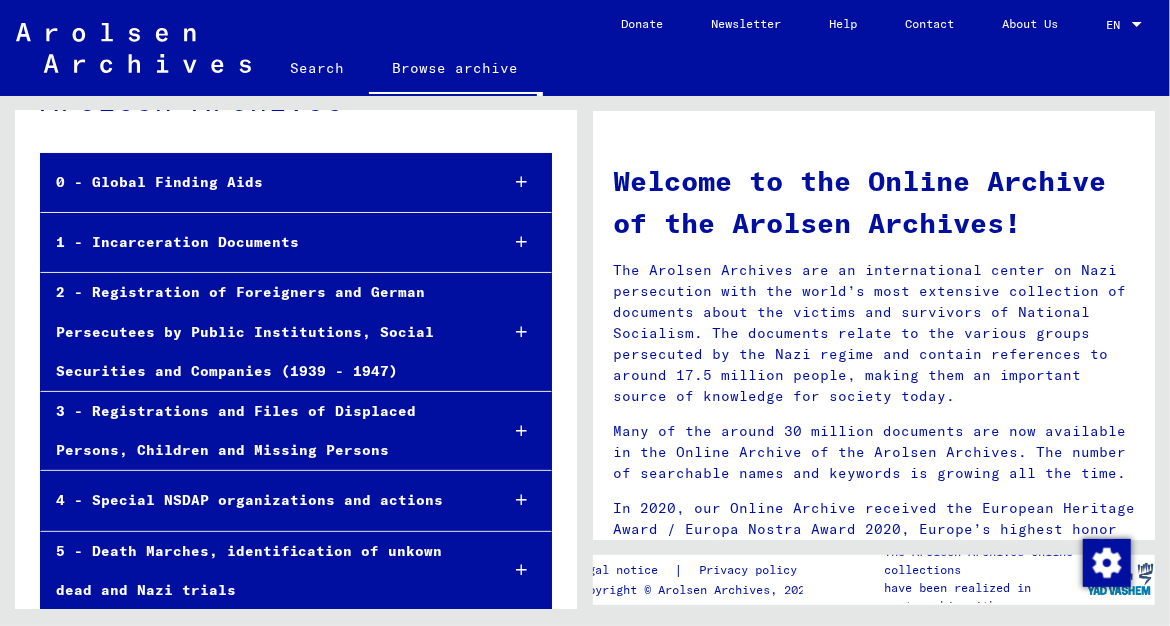 click on "2 - Registration of Foreigners and German Persecutees by Public Institutions, Social Securities and Companies (1939 - 1947)" at bounding box center [261, 332] 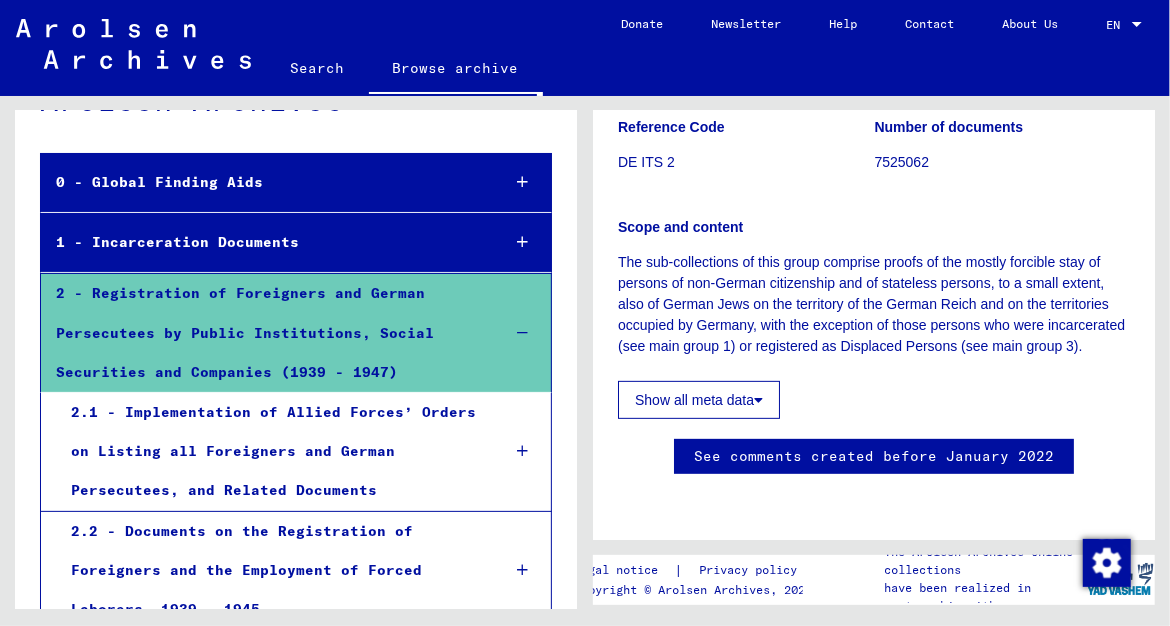 scroll, scrollTop: 0, scrollLeft: 0, axis: both 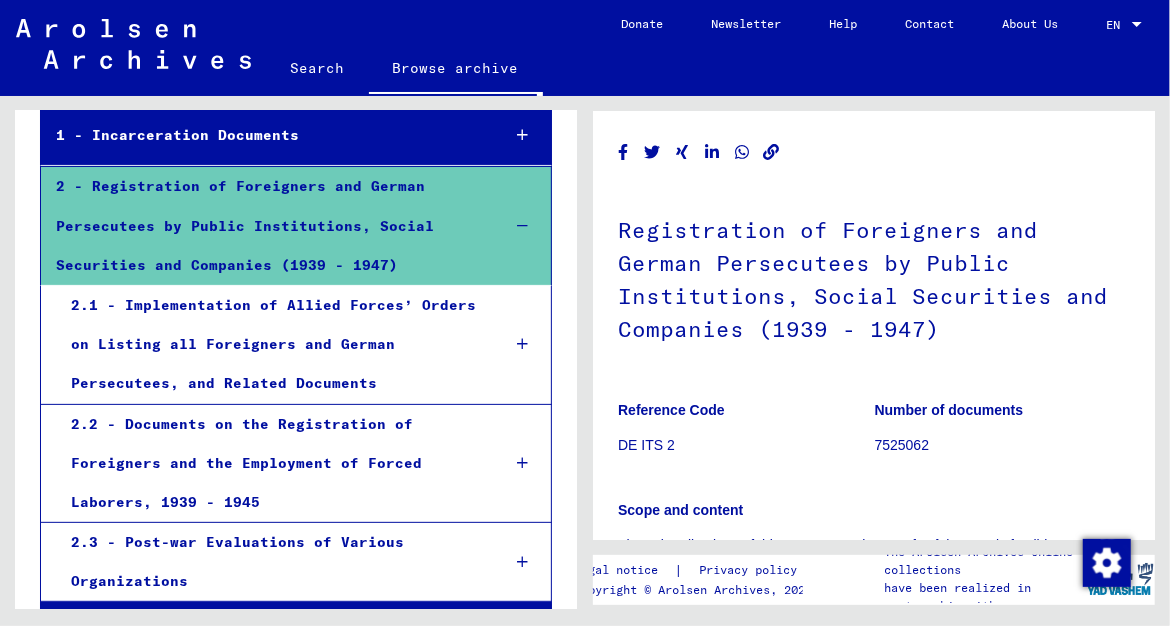click on "2.2 - Documents on the Registration of Foreigners and the Employment of Forced Laborers, 1939 - 1945" at bounding box center (270, 464) 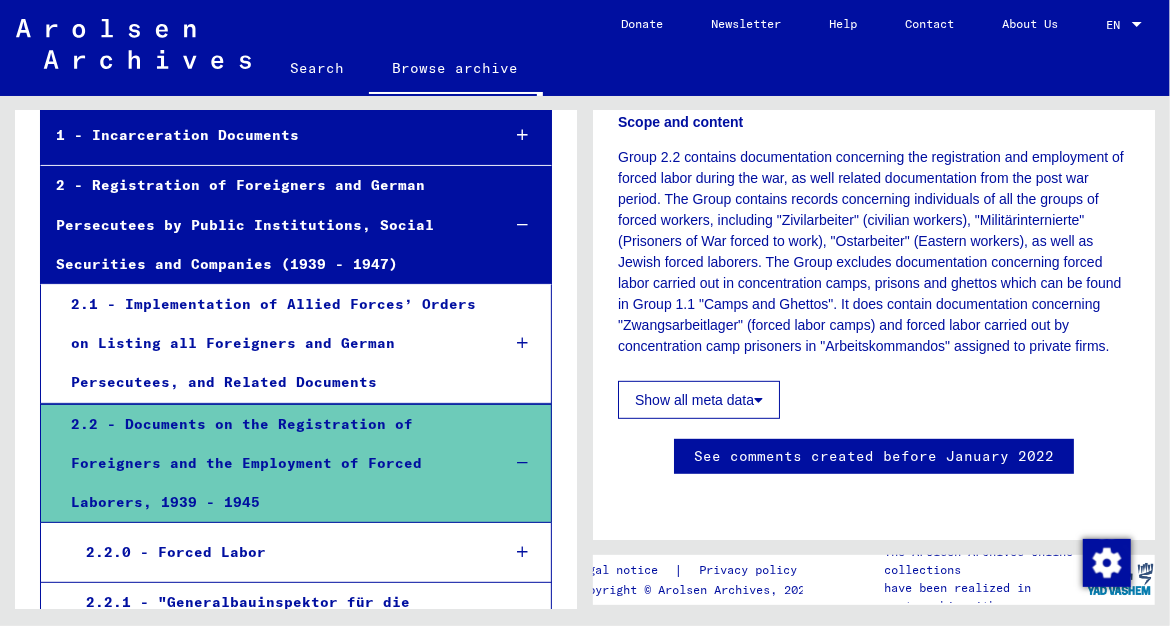 scroll, scrollTop: 538, scrollLeft: 0, axis: vertical 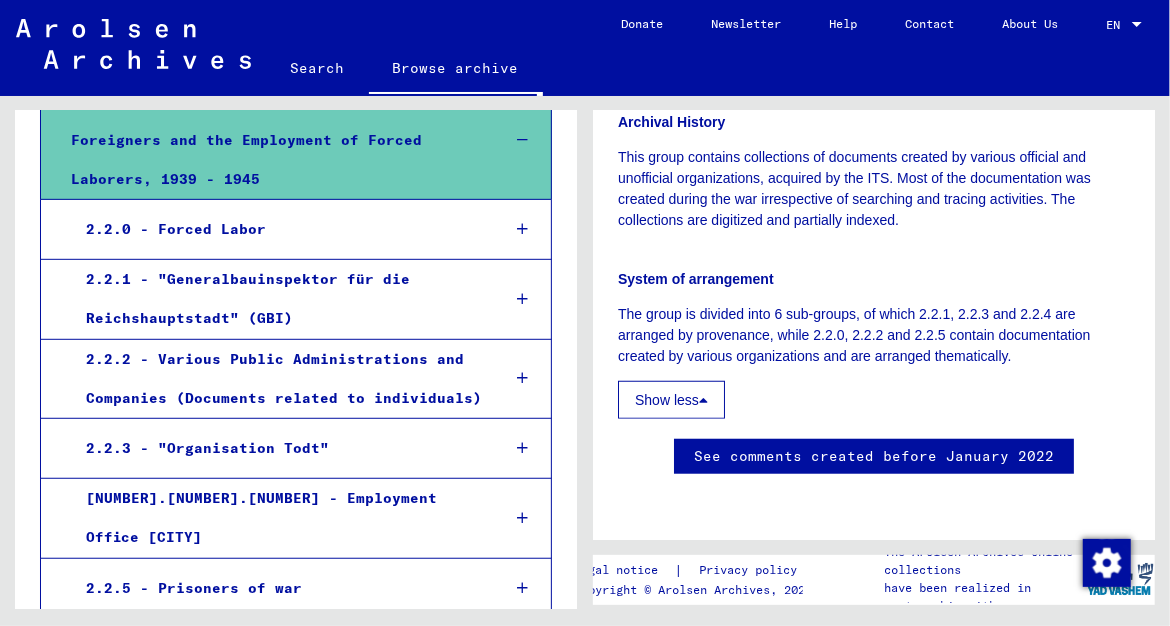 click on "2.2.2 - Various Public Administrations and Companies (Documents related to      individuals)" at bounding box center (277, 379) 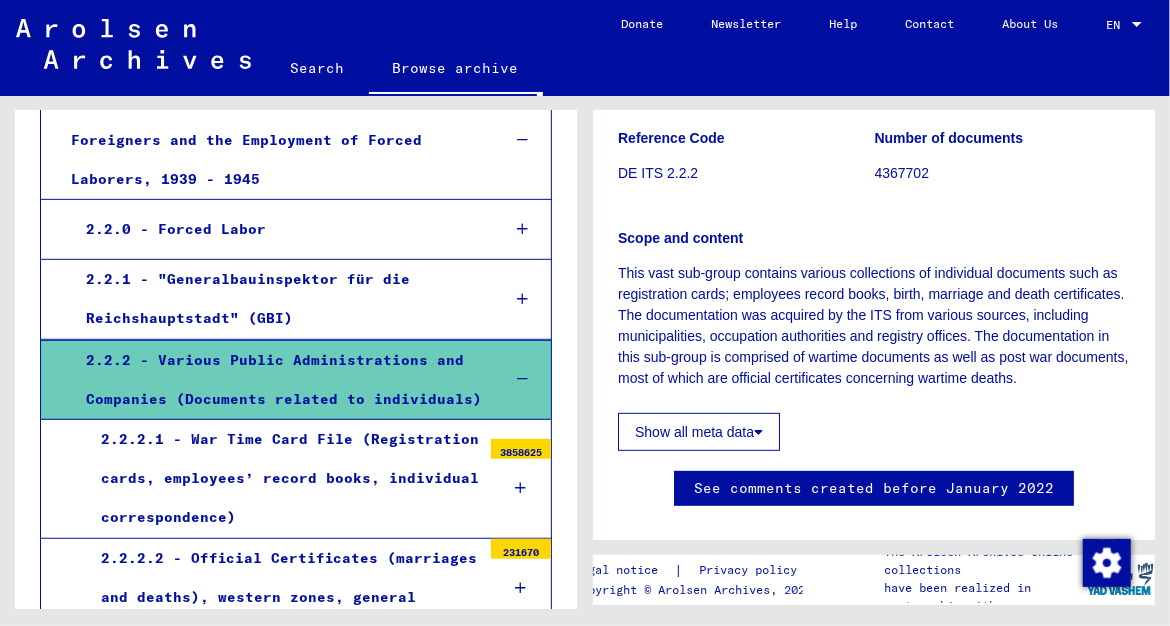 scroll, scrollTop: 430, scrollLeft: 0, axis: vertical 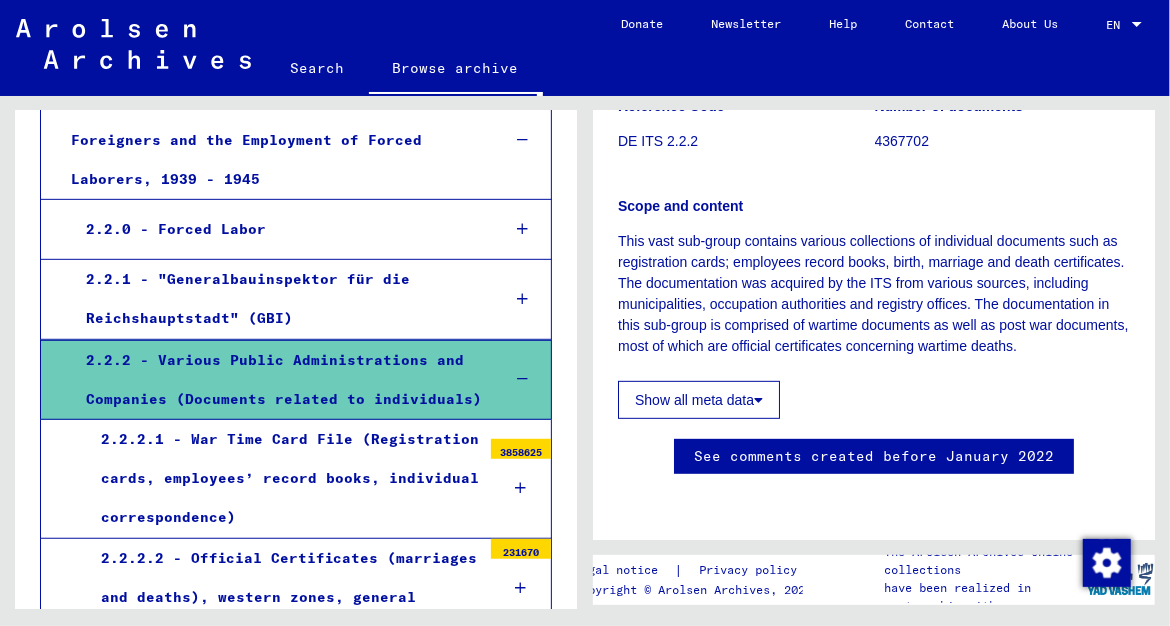 click on "Show all meta data" 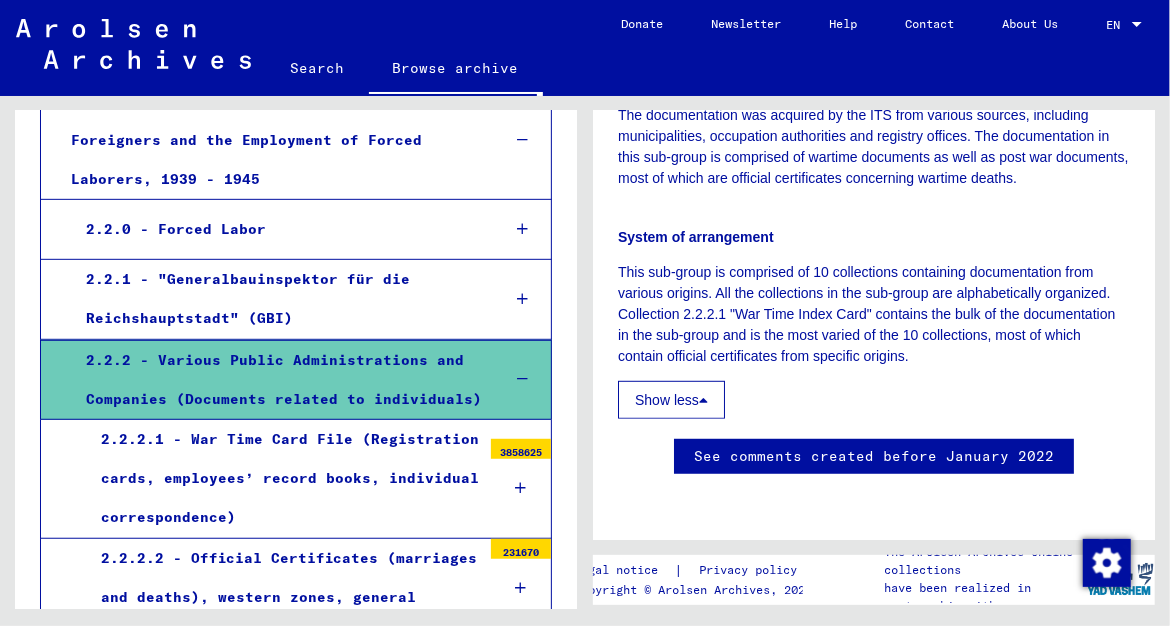 scroll, scrollTop: 645, scrollLeft: 0, axis: vertical 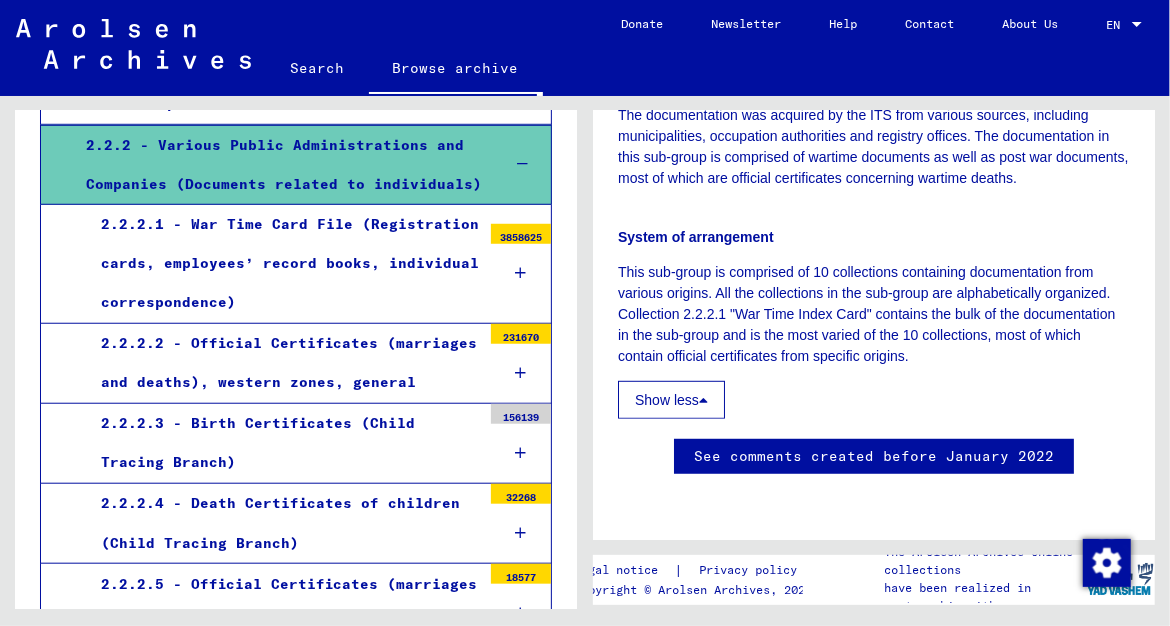 click on "2.2.2.1 - War Time Card File (Registration cards, employees’ record books, individual correspondence)" at bounding box center [283, 264] 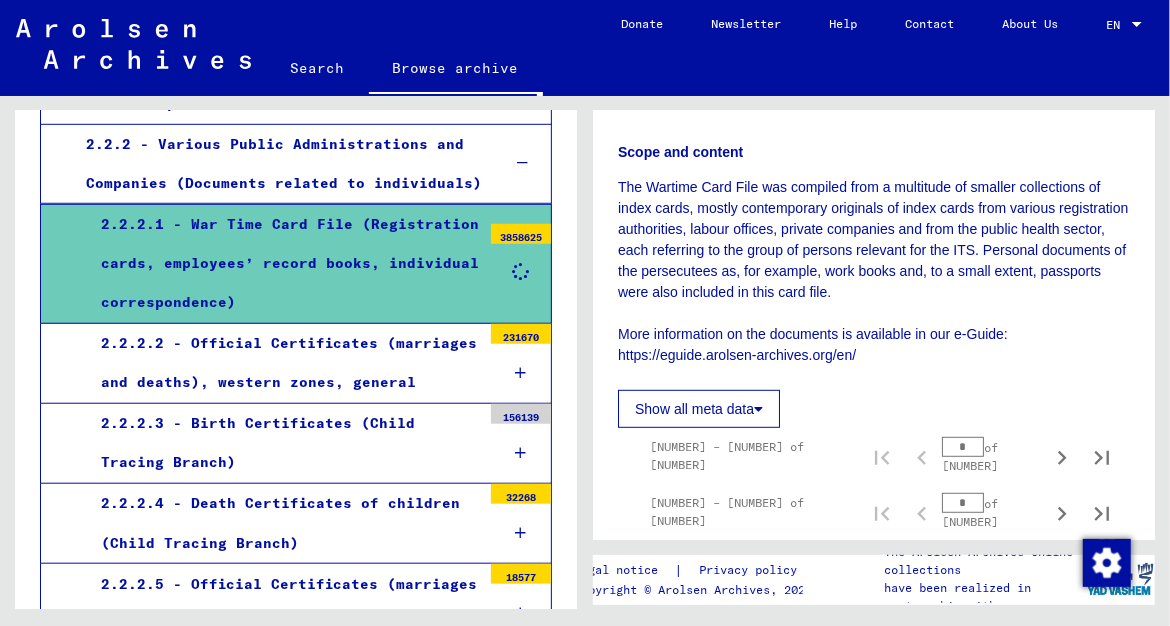 scroll, scrollTop: 538, scrollLeft: 0, axis: vertical 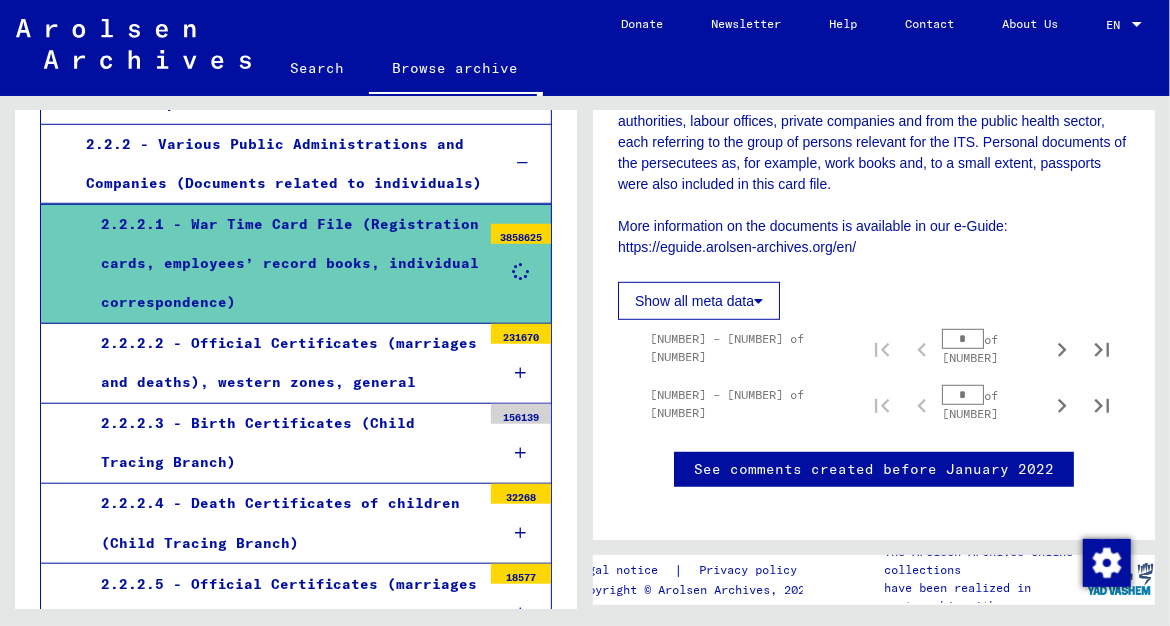 click on "Show all meta data" 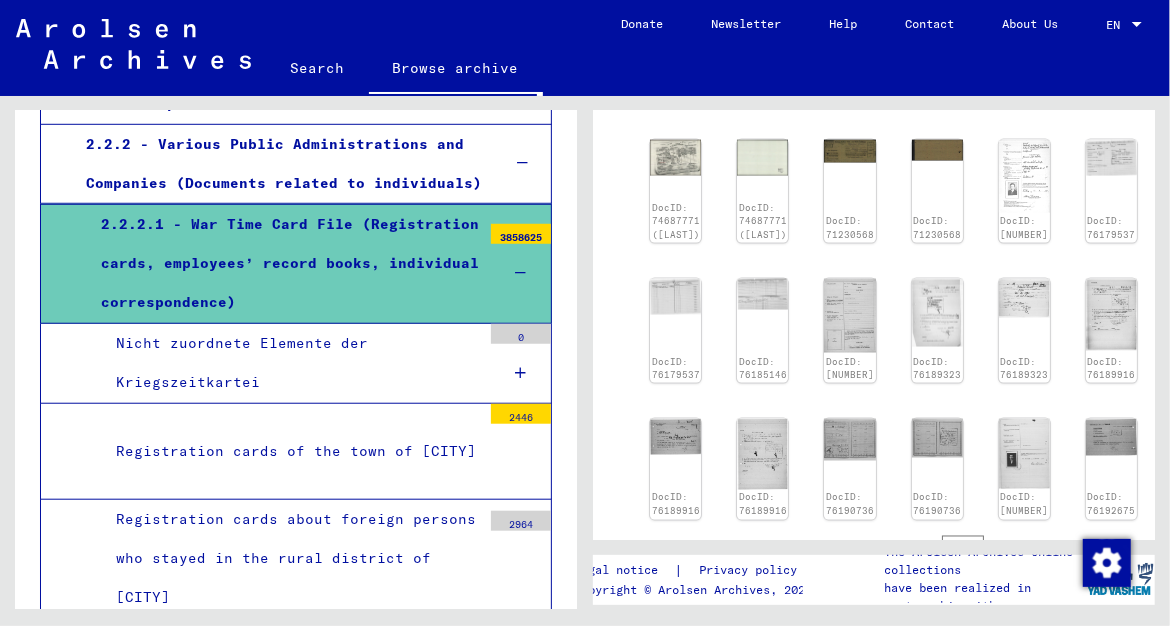scroll, scrollTop: 1613, scrollLeft: 0, axis: vertical 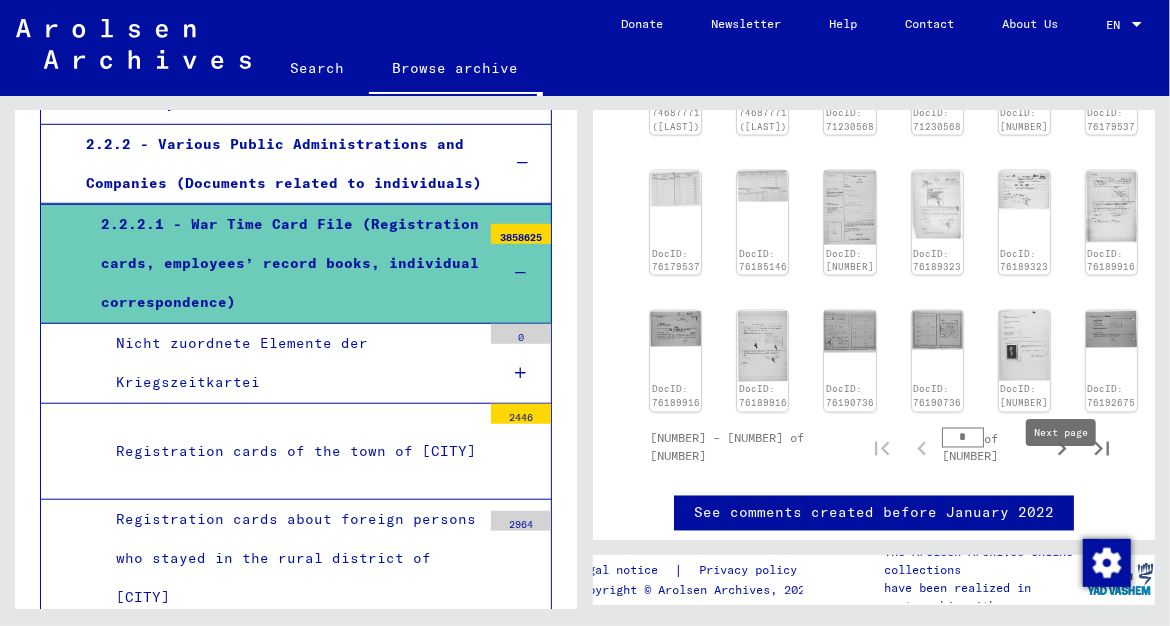 click 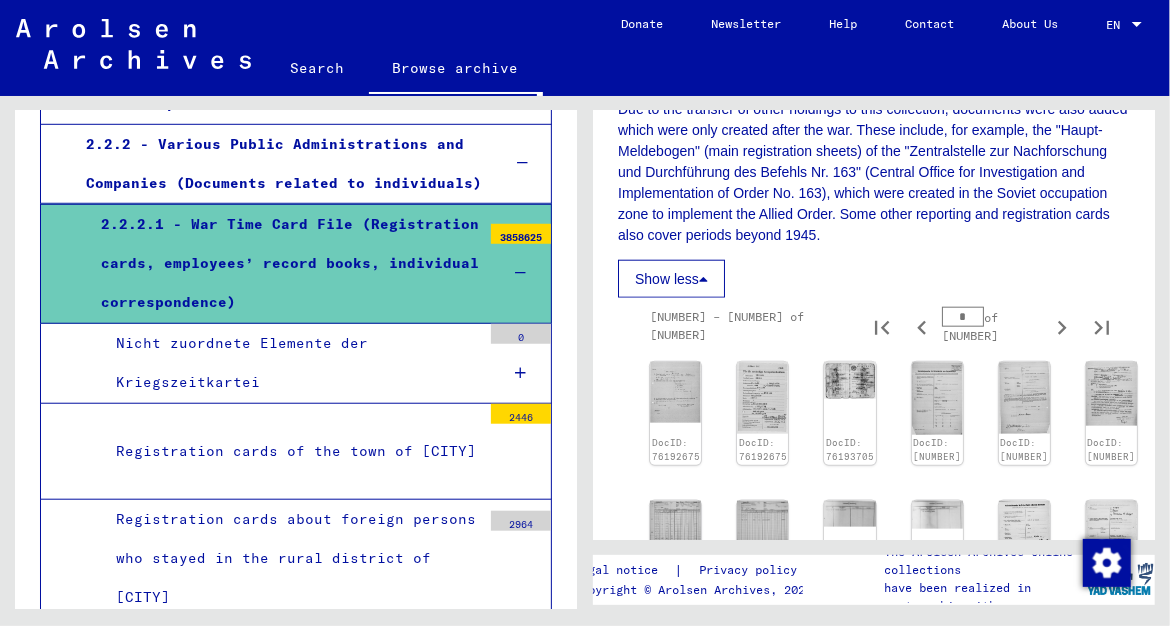 scroll, scrollTop: 571, scrollLeft: 0, axis: vertical 